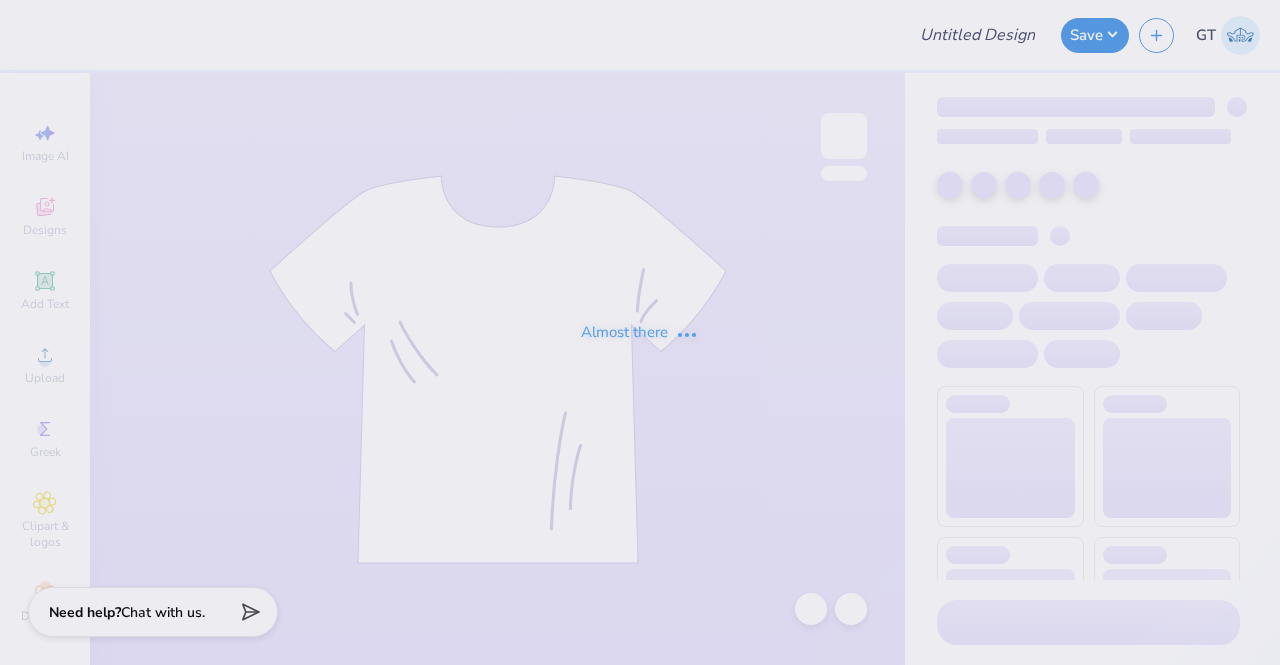 scroll, scrollTop: 0, scrollLeft: 0, axis: both 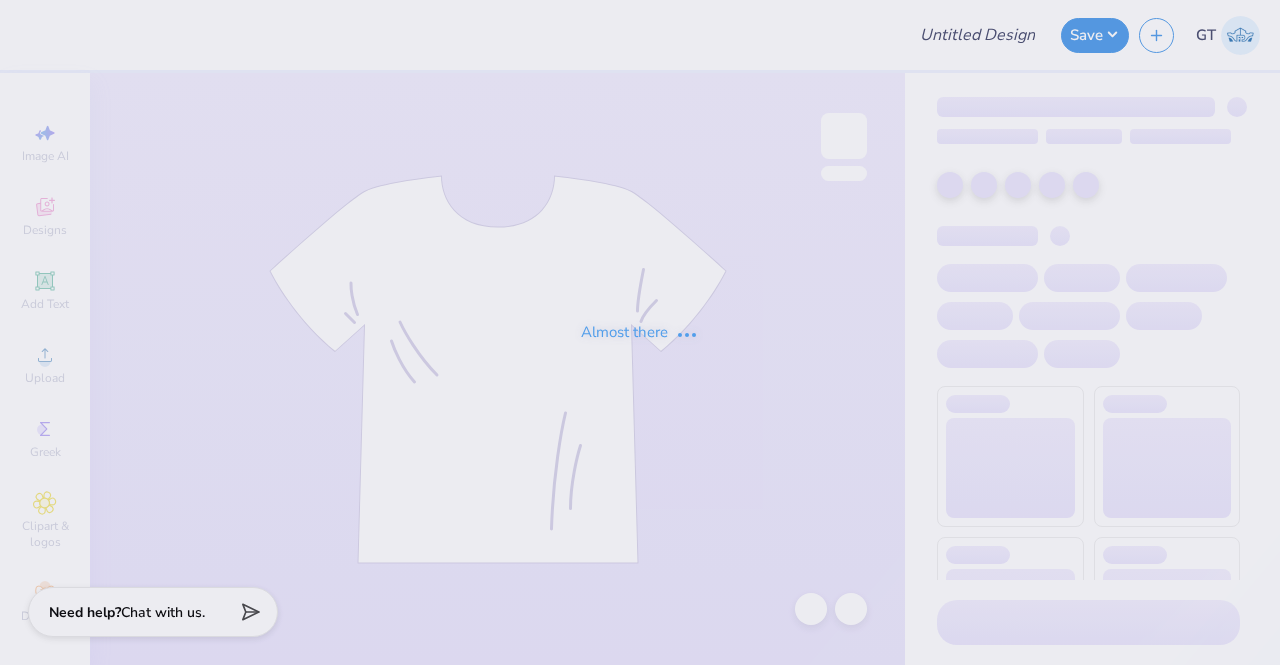 type on "KKG- THON Stadium Sweatshirt" 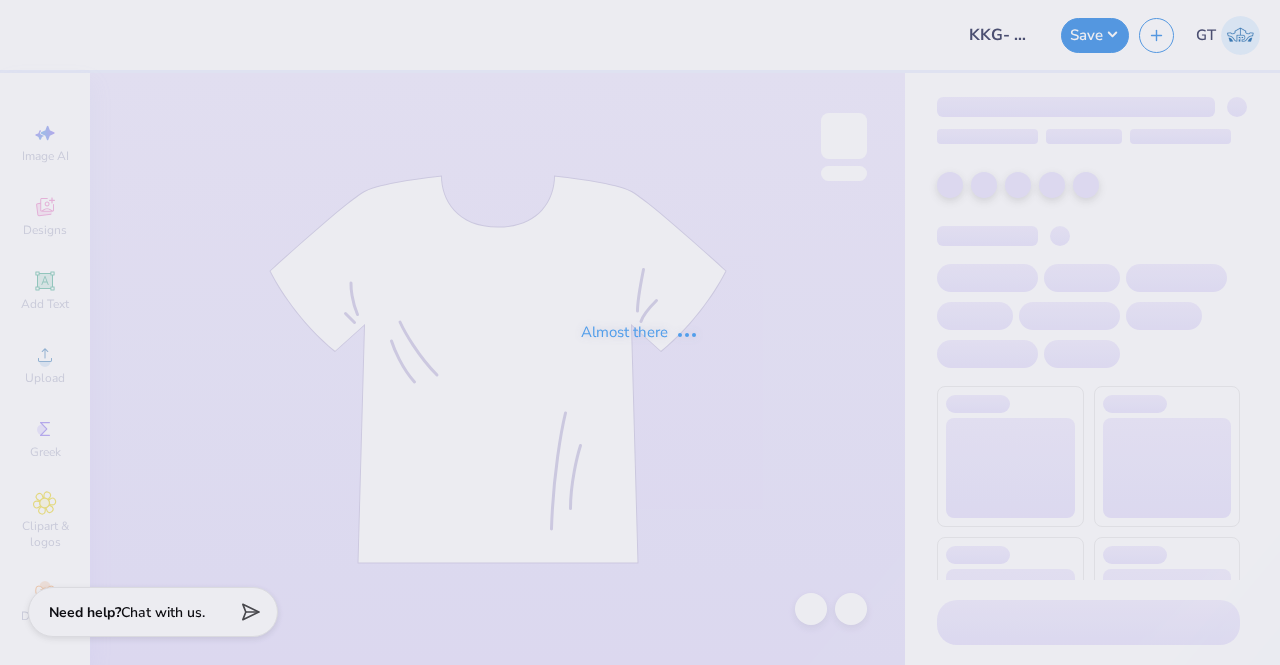 scroll, scrollTop: 0, scrollLeft: 0, axis: both 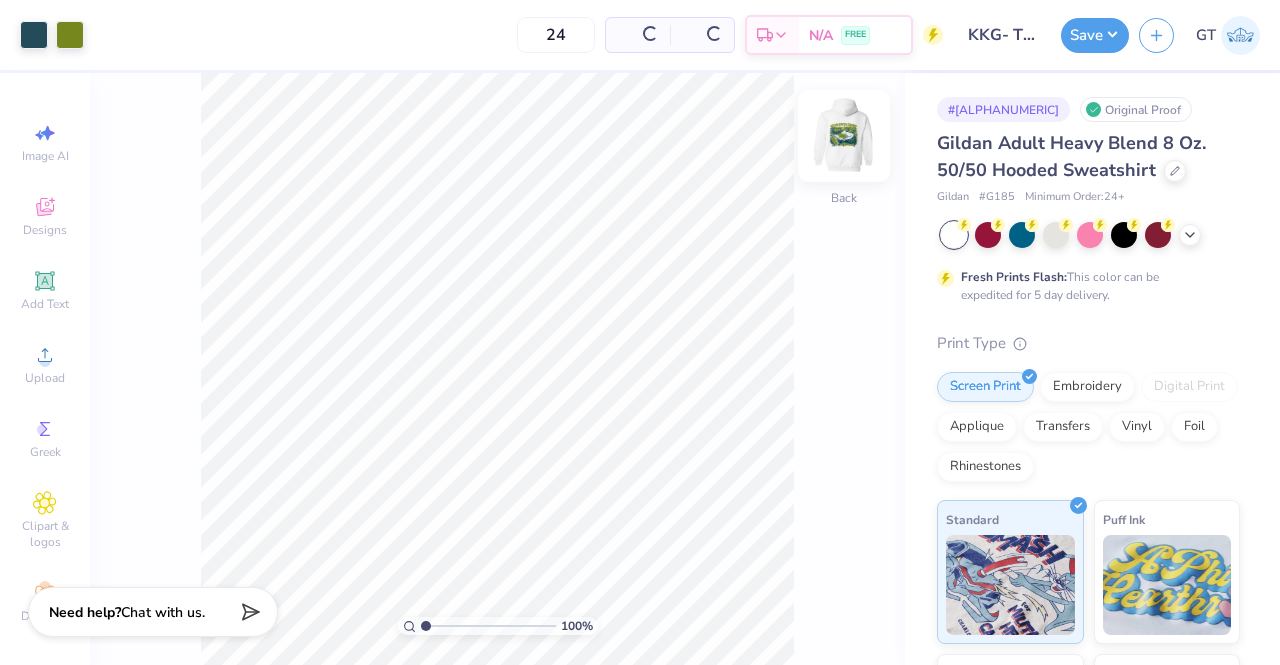 click at bounding box center [844, 136] 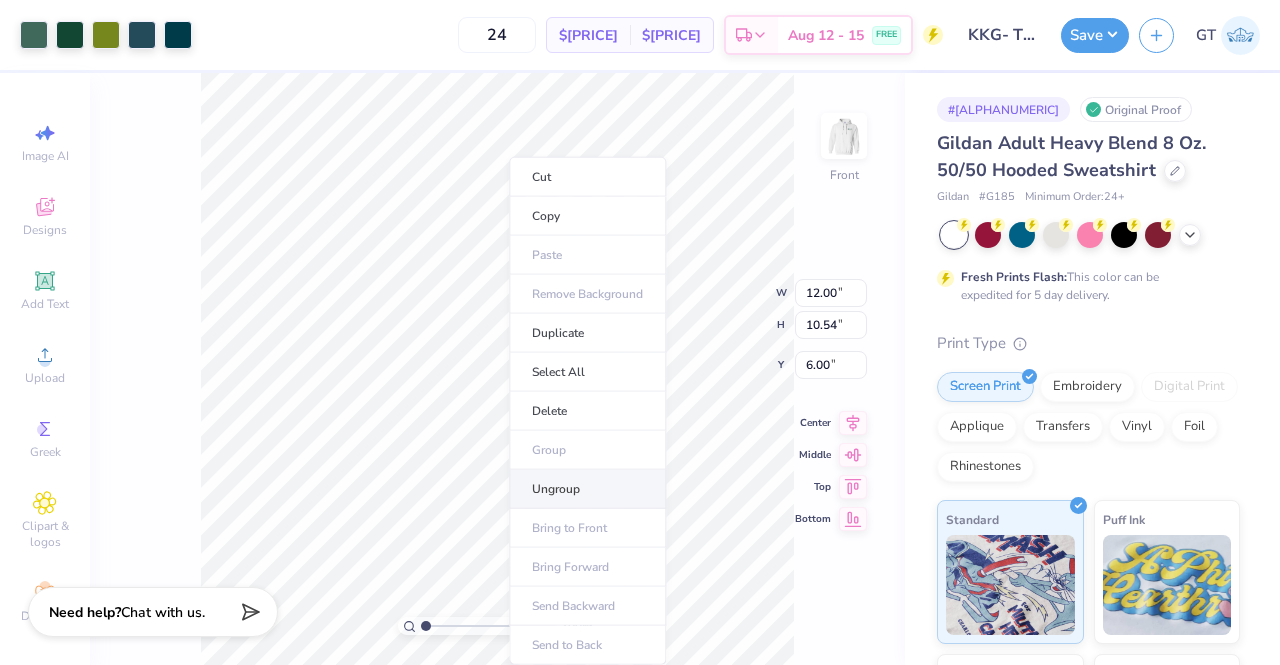click on "Ungroup" at bounding box center (587, 489) 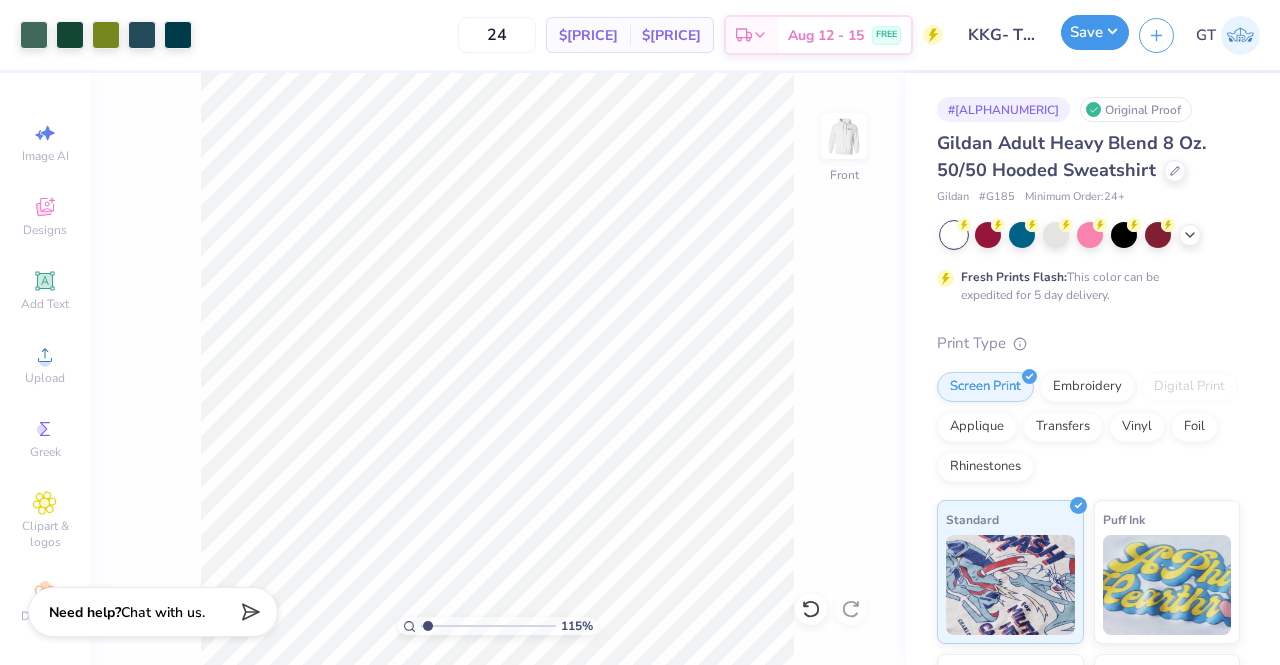 click on "Save" at bounding box center [1095, 32] 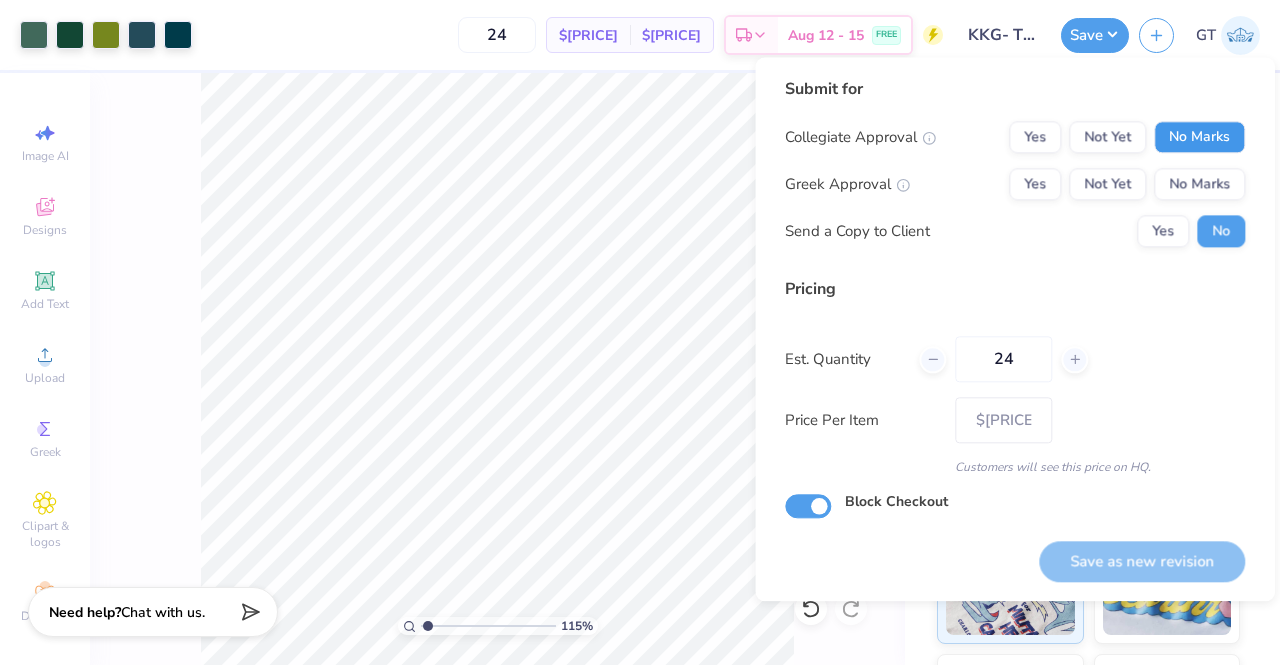click on "No Marks" at bounding box center (1199, 137) 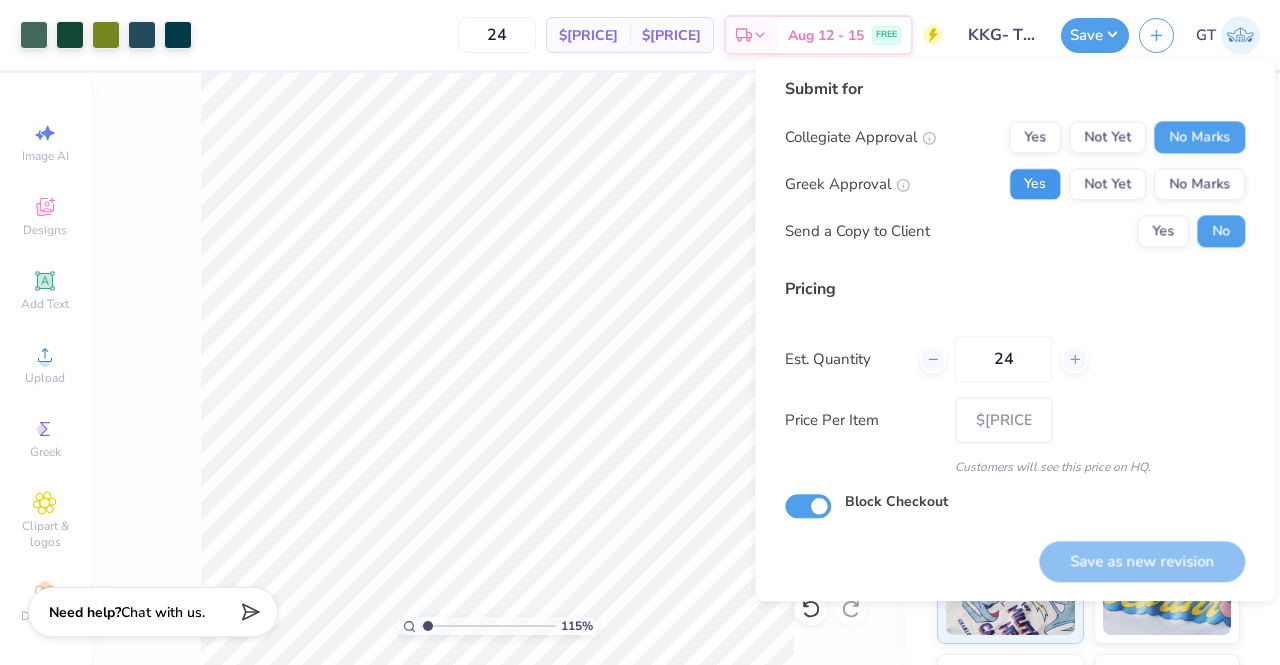 click on "Yes" at bounding box center (1035, 184) 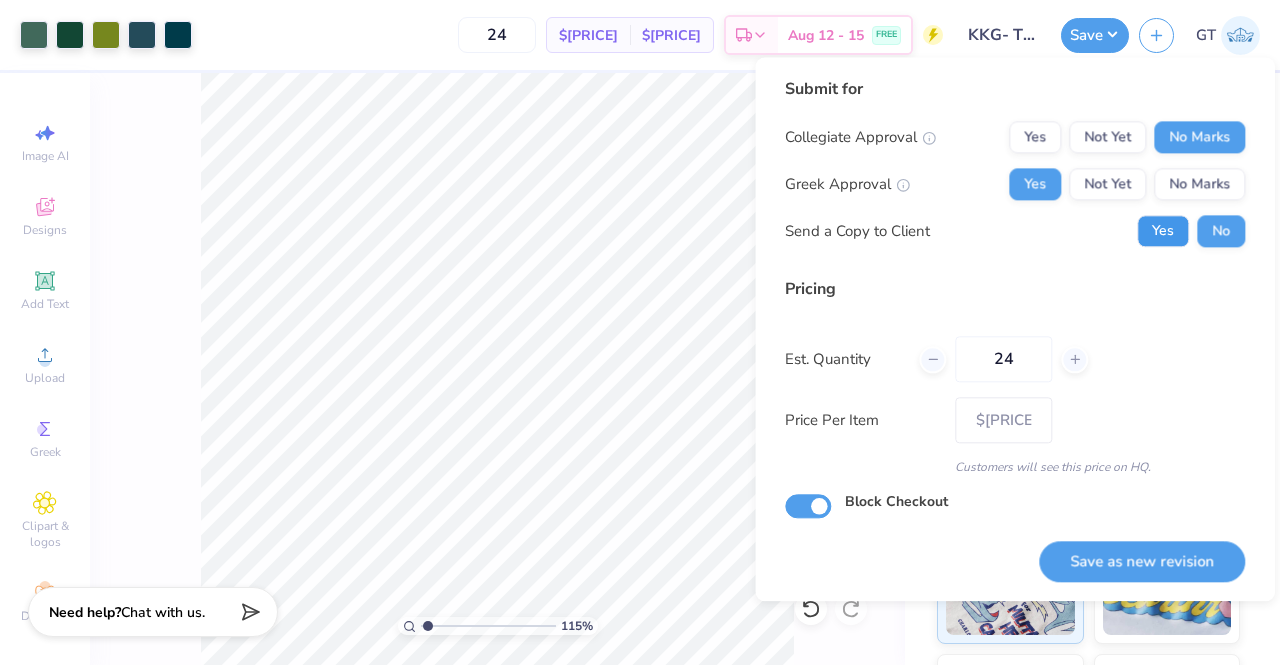 click on "Yes" at bounding box center (1163, 231) 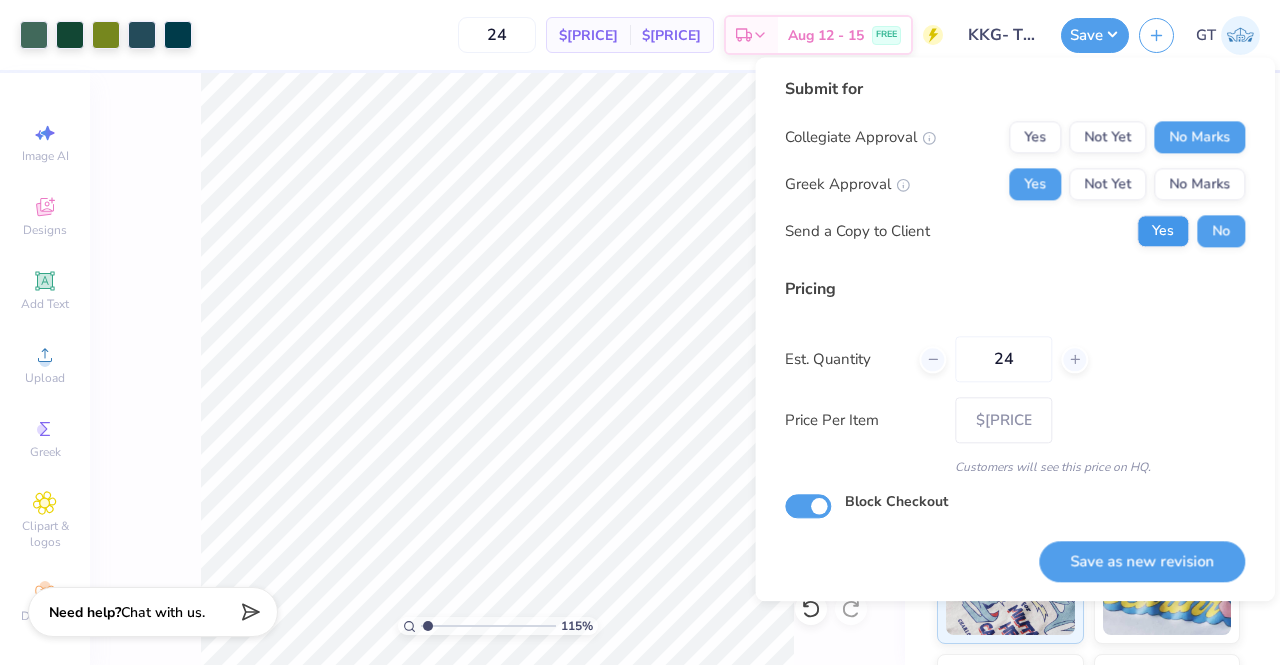 type on "1.14574509280114" 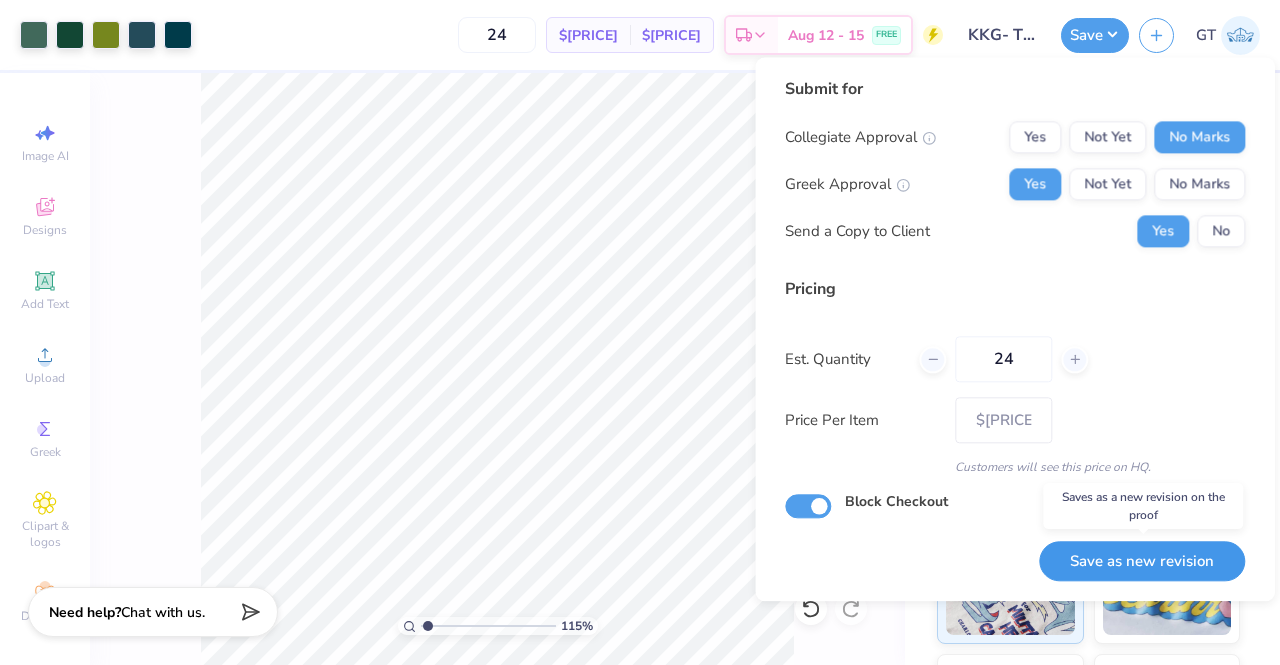 click on "Save as new revision" at bounding box center (1142, 561) 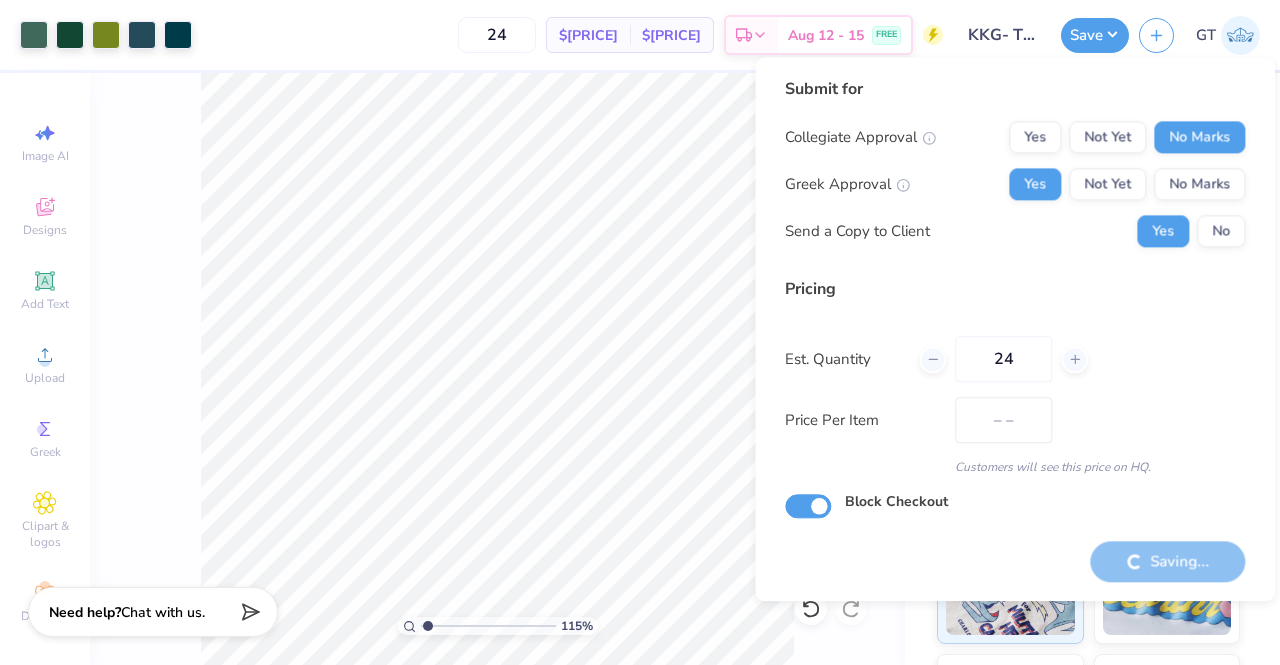type on "$48.04" 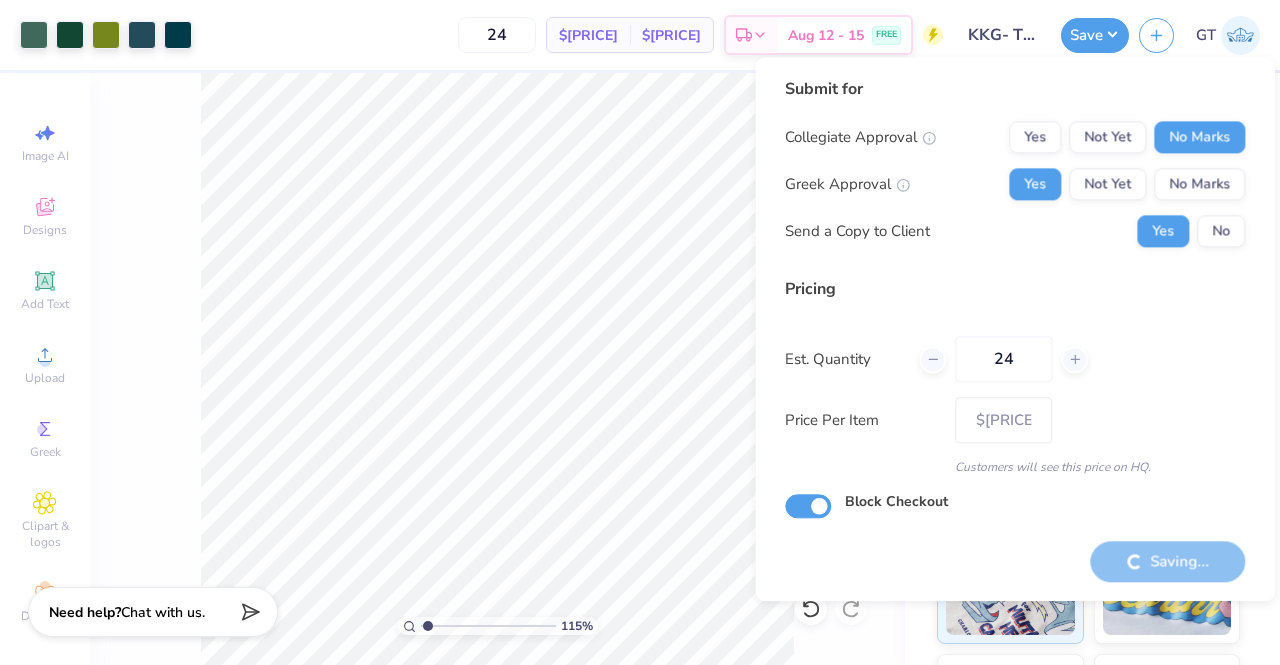 type on "1.14574509280114" 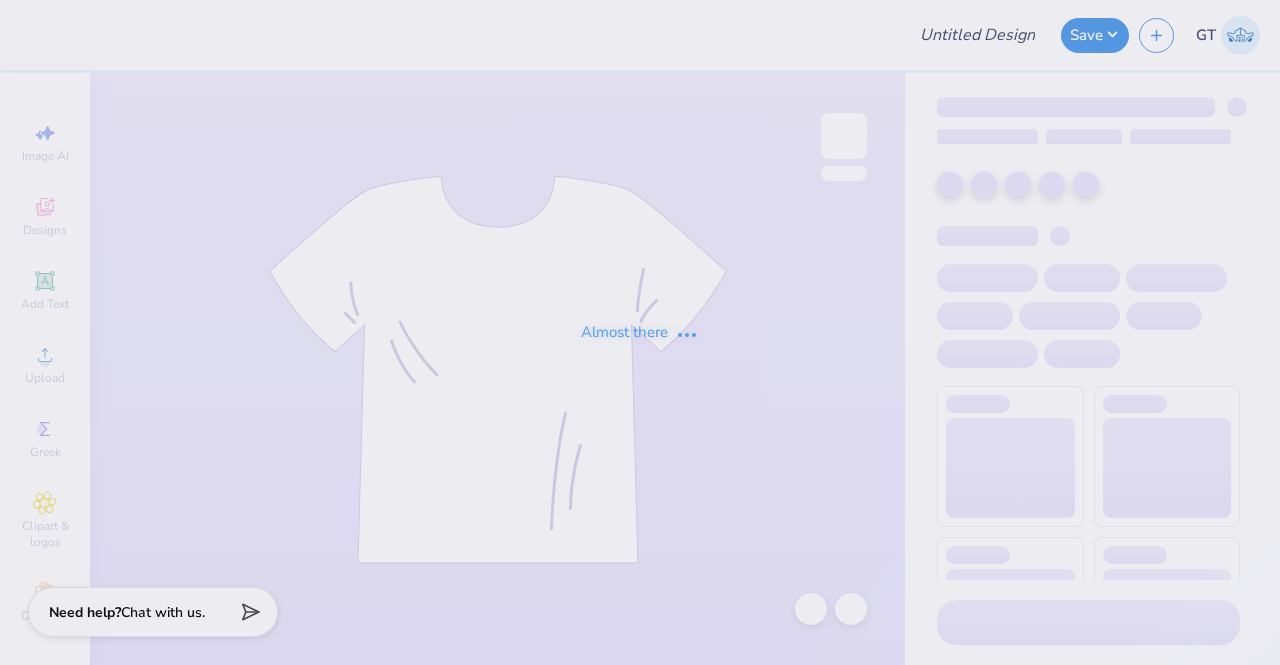 scroll, scrollTop: 0, scrollLeft: 0, axis: both 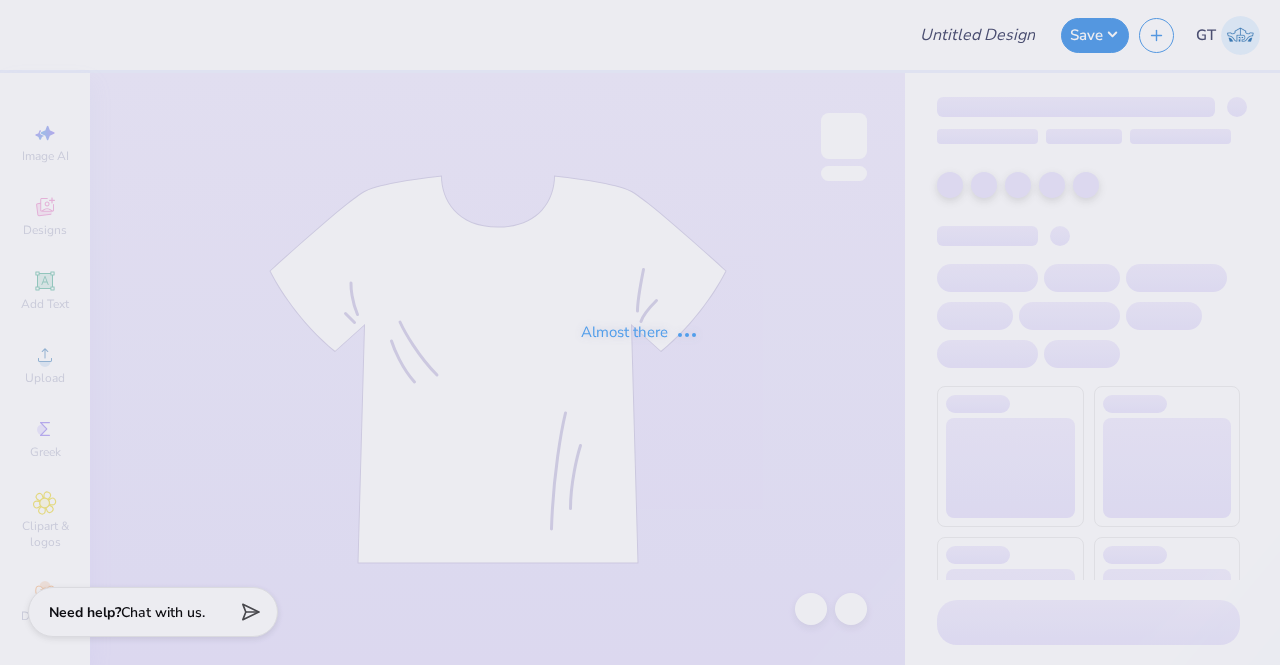 type on "Shirts" 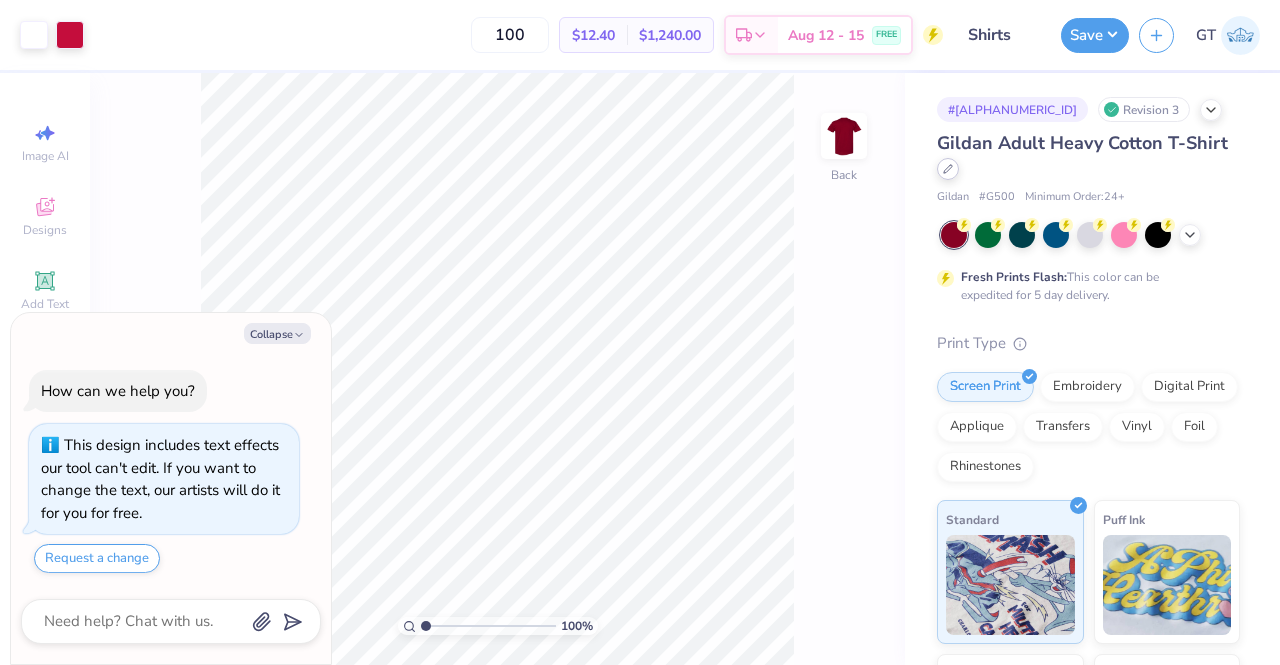 click at bounding box center [948, 169] 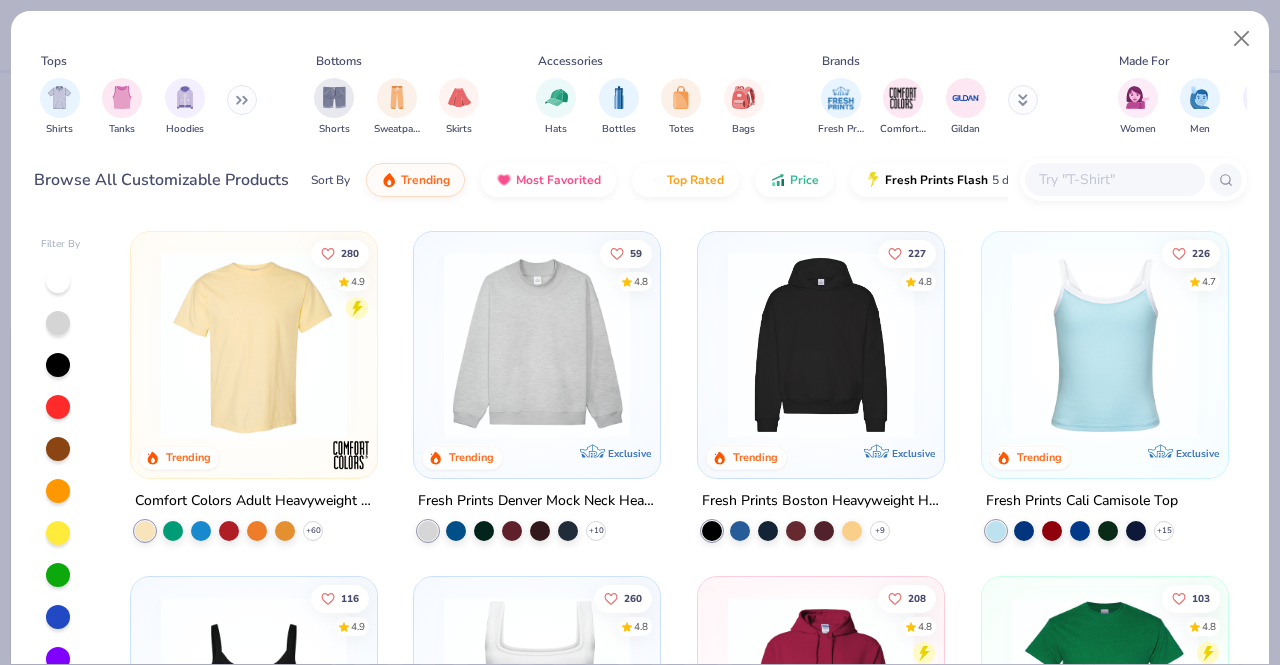 type on "x" 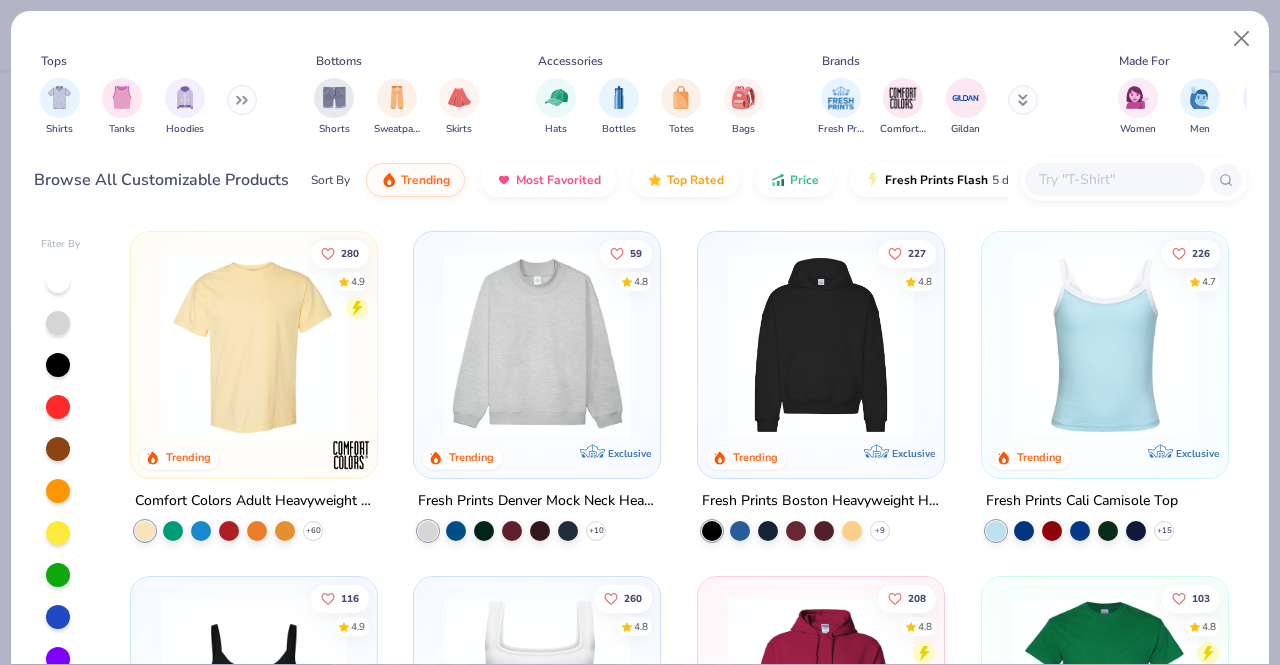 click at bounding box center [1114, 179] 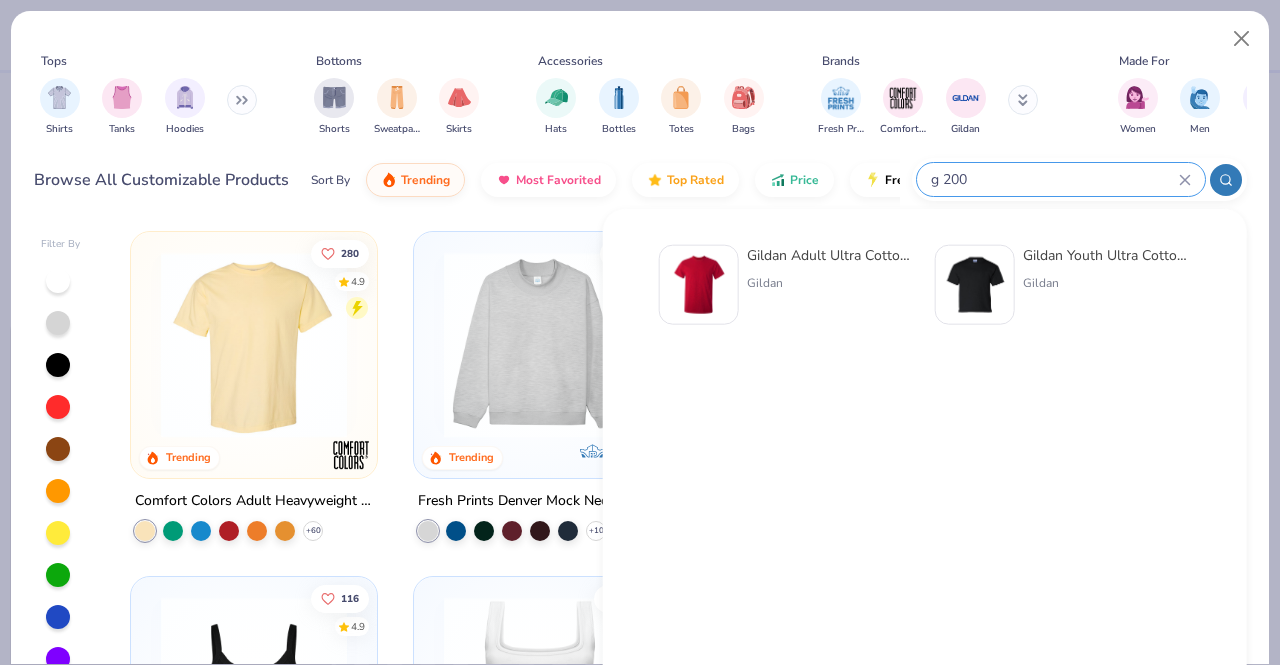 type on "g 200" 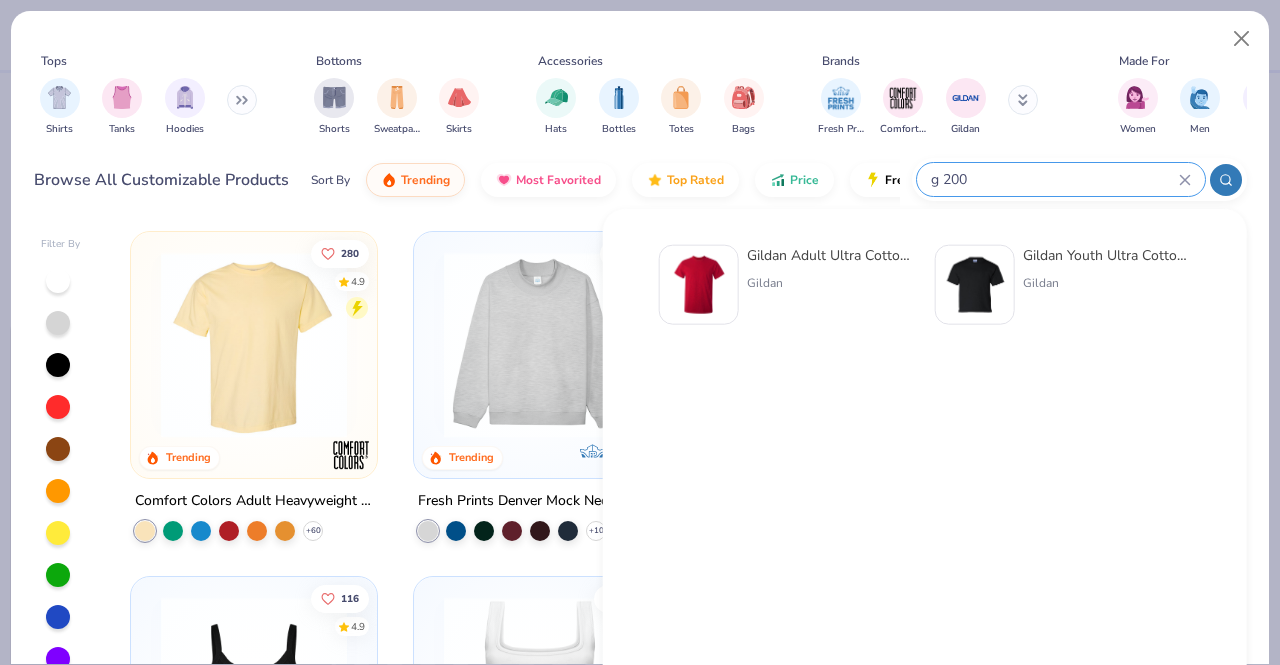 click on "Gildan Adult Ultra Cotton 6 Oz. T-Shirt" at bounding box center (831, 255) 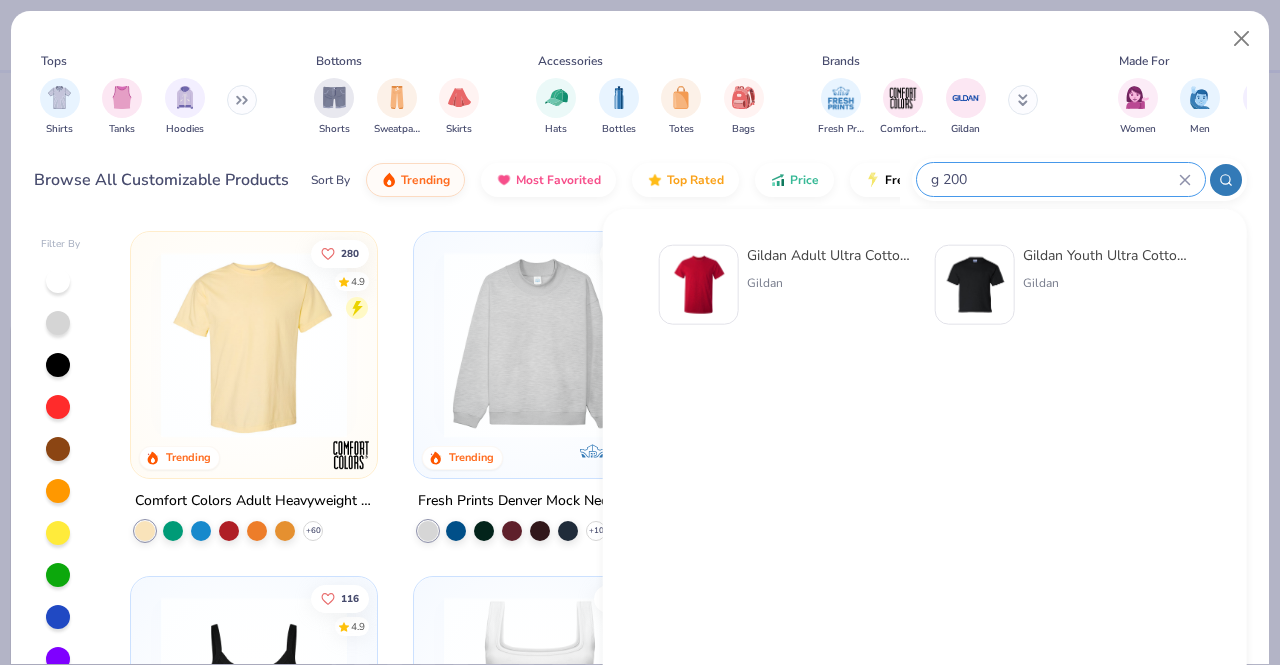 type 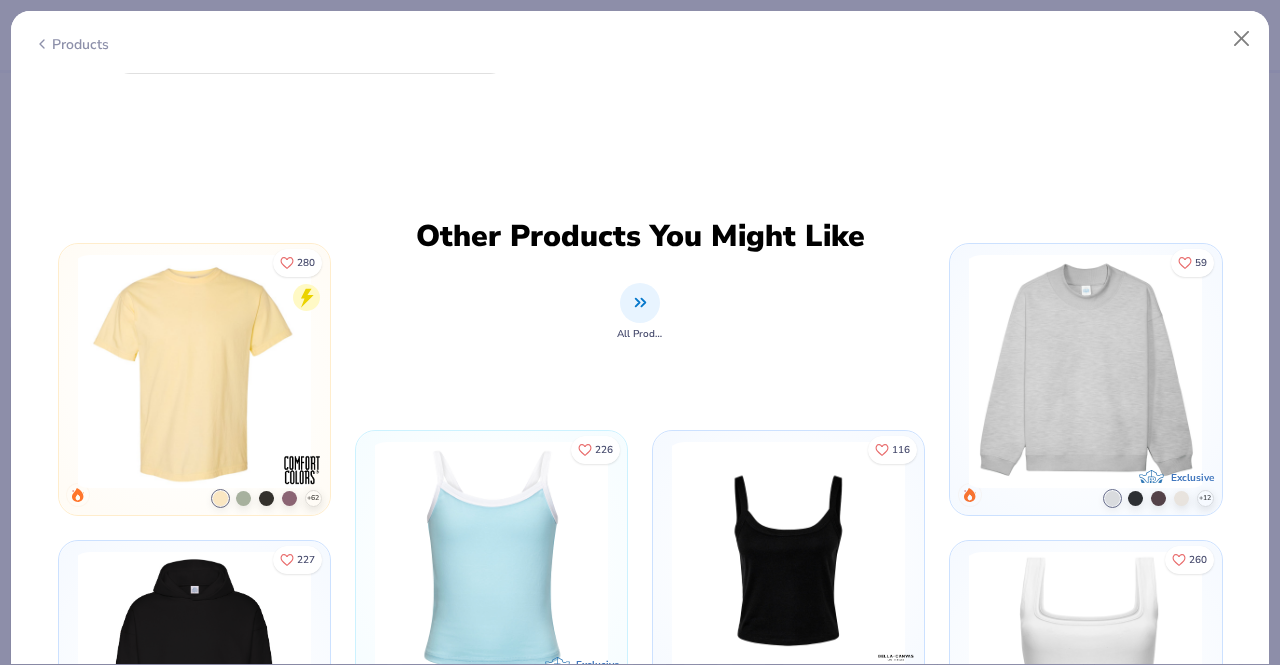scroll, scrollTop: 0, scrollLeft: 0, axis: both 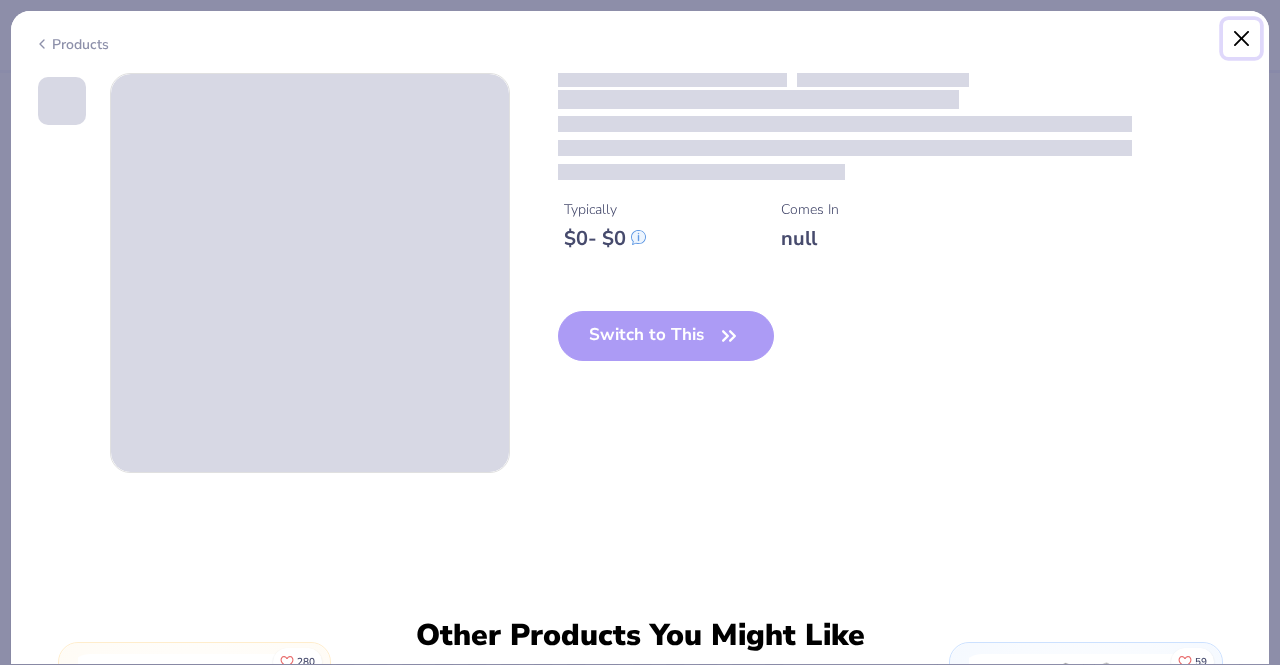 click at bounding box center (1242, 39) 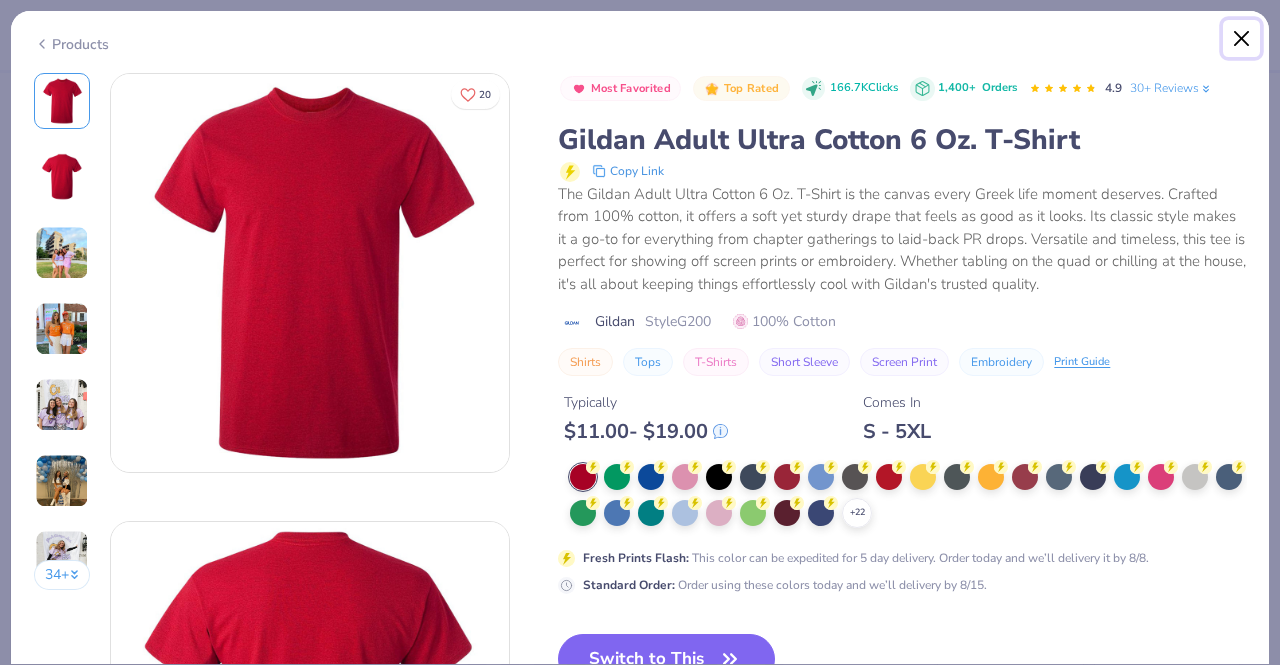 type on "x" 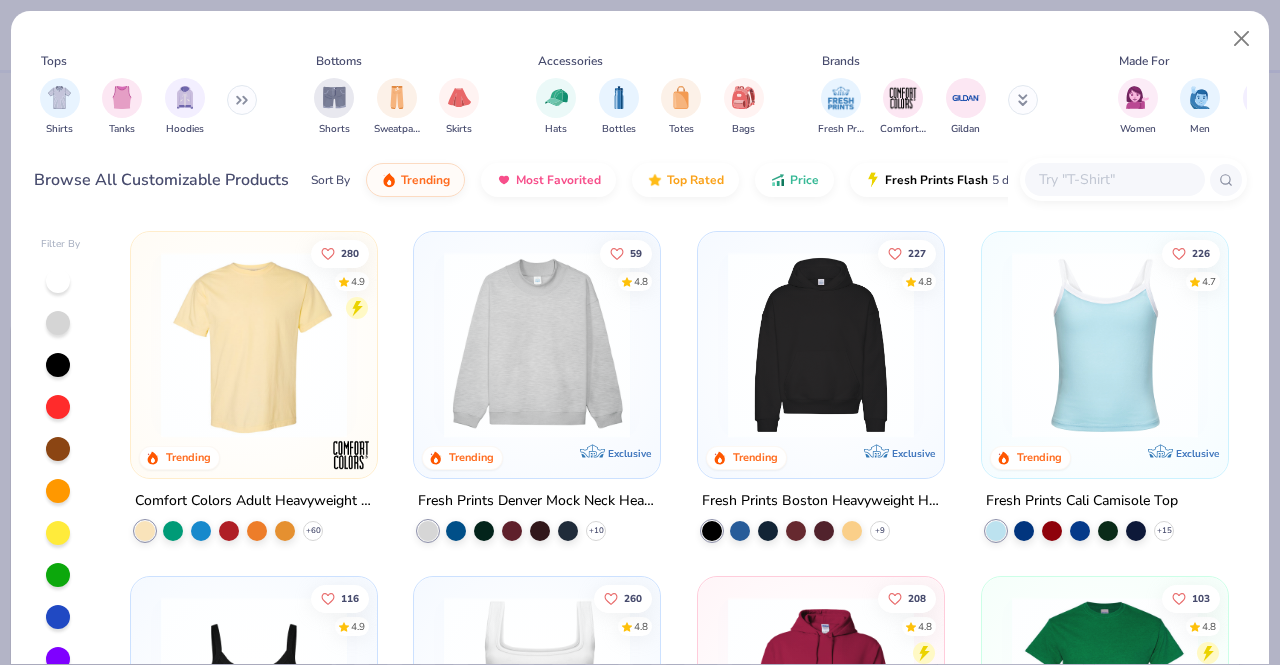 click at bounding box center (1114, 179) 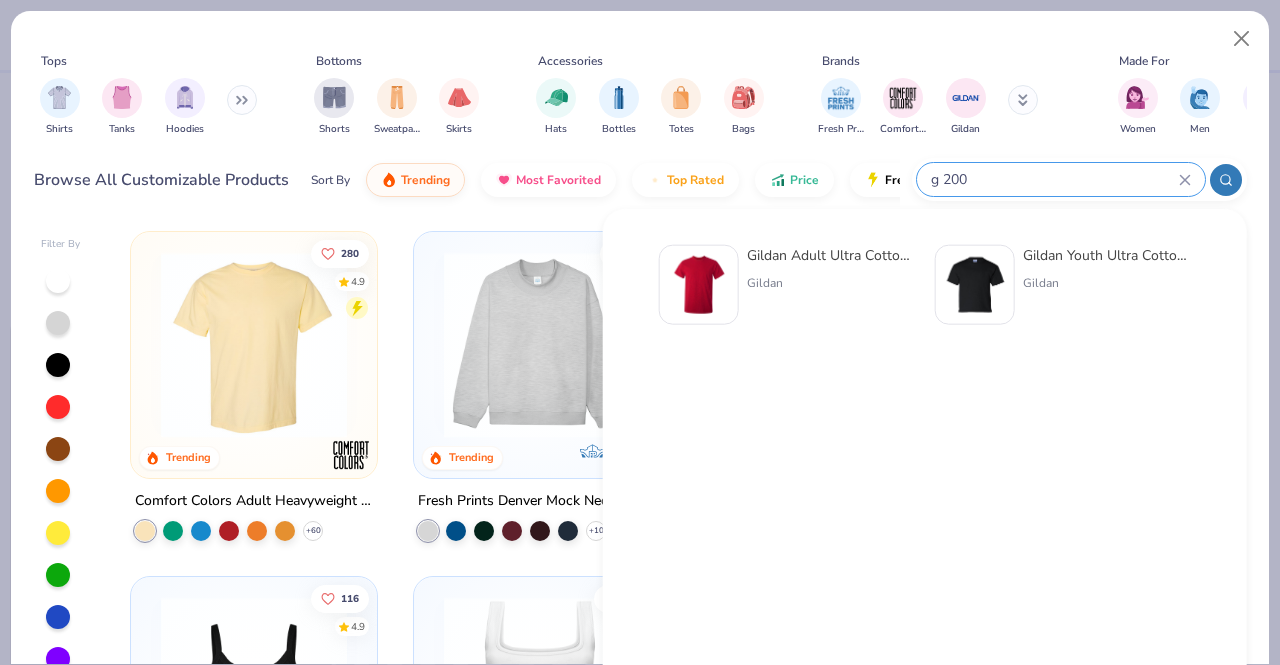 type on "g 200" 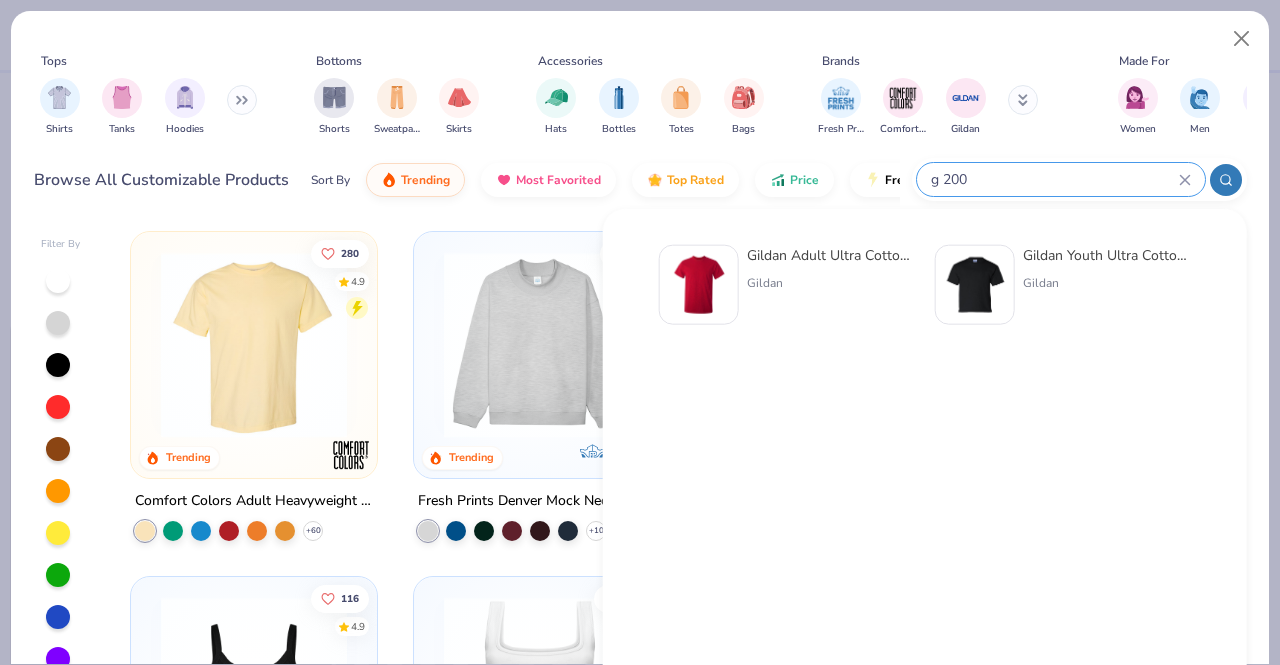 click on "Gildan Adult Ultra Cotton 6 Oz. T-Shirt" at bounding box center [831, 255] 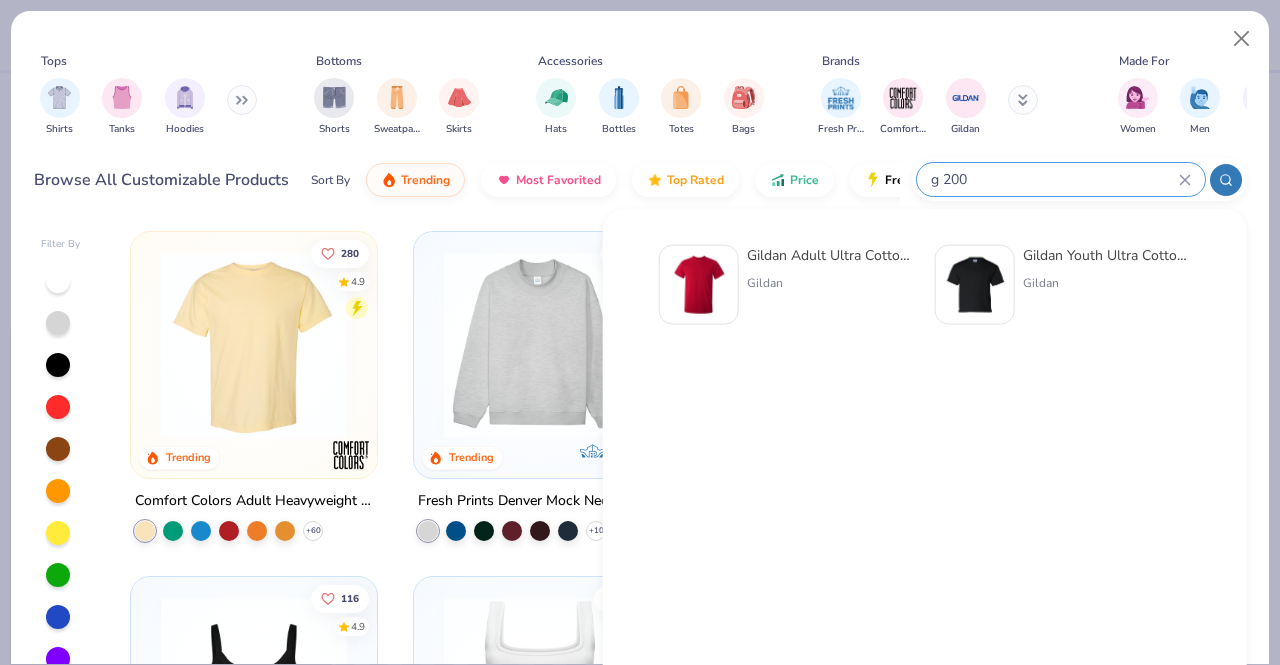 type 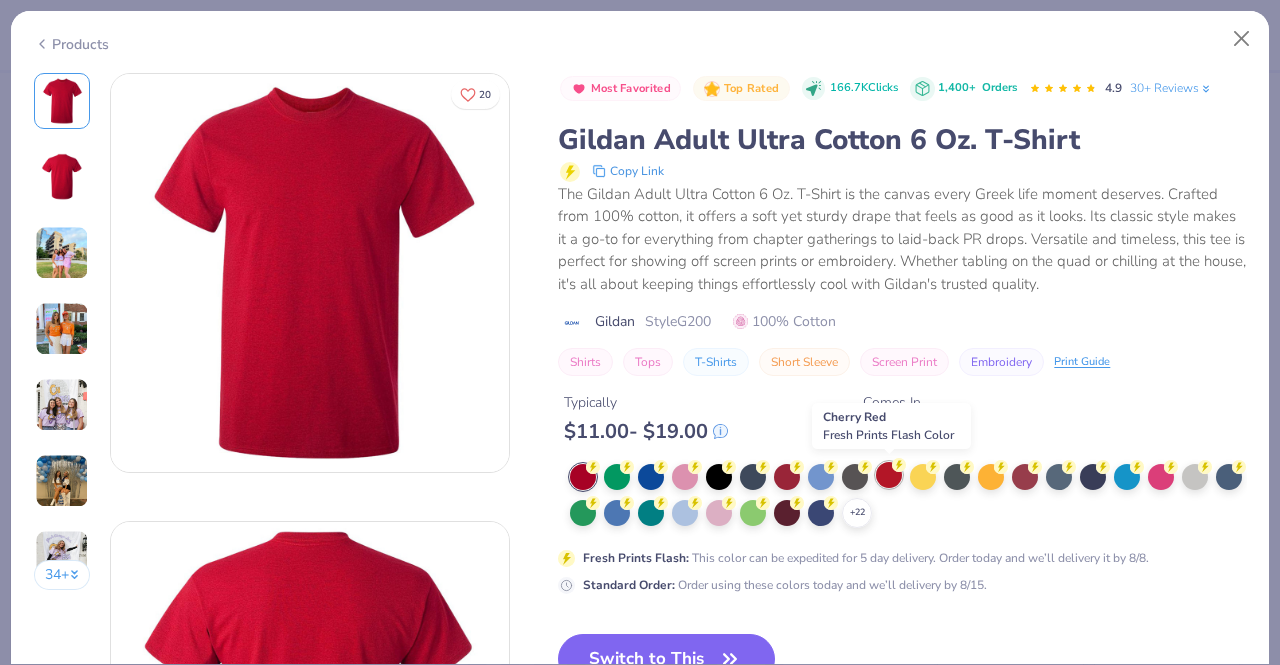 click at bounding box center (889, 475) 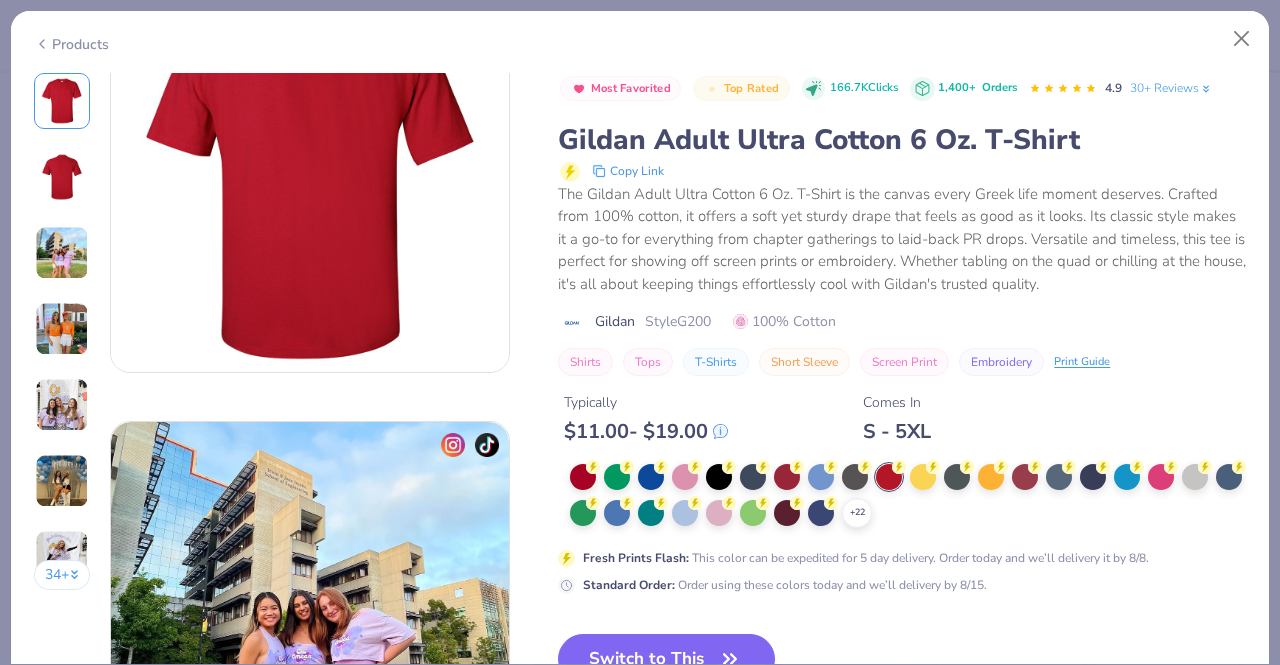 scroll, scrollTop: 830, scrollLeft: 0, axis: vertical 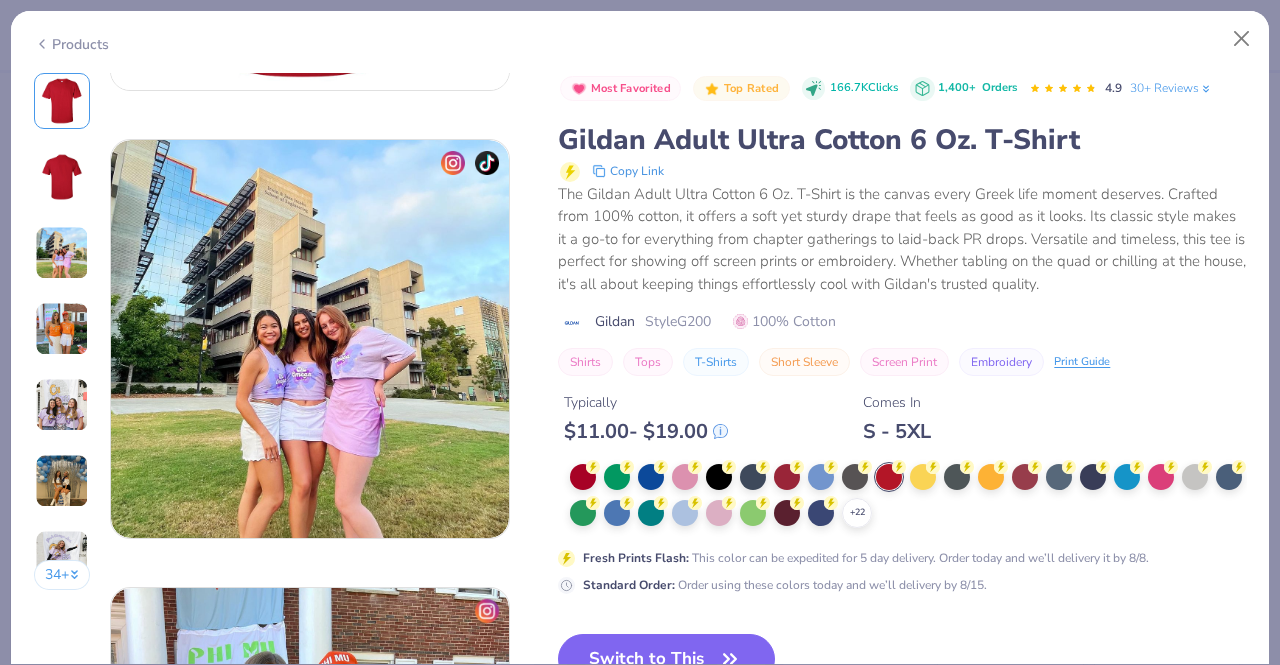 drag, startPoint x: 1279, startPoint y: 133, endPoint x: 1279, endPoint y: 169, distance: 36 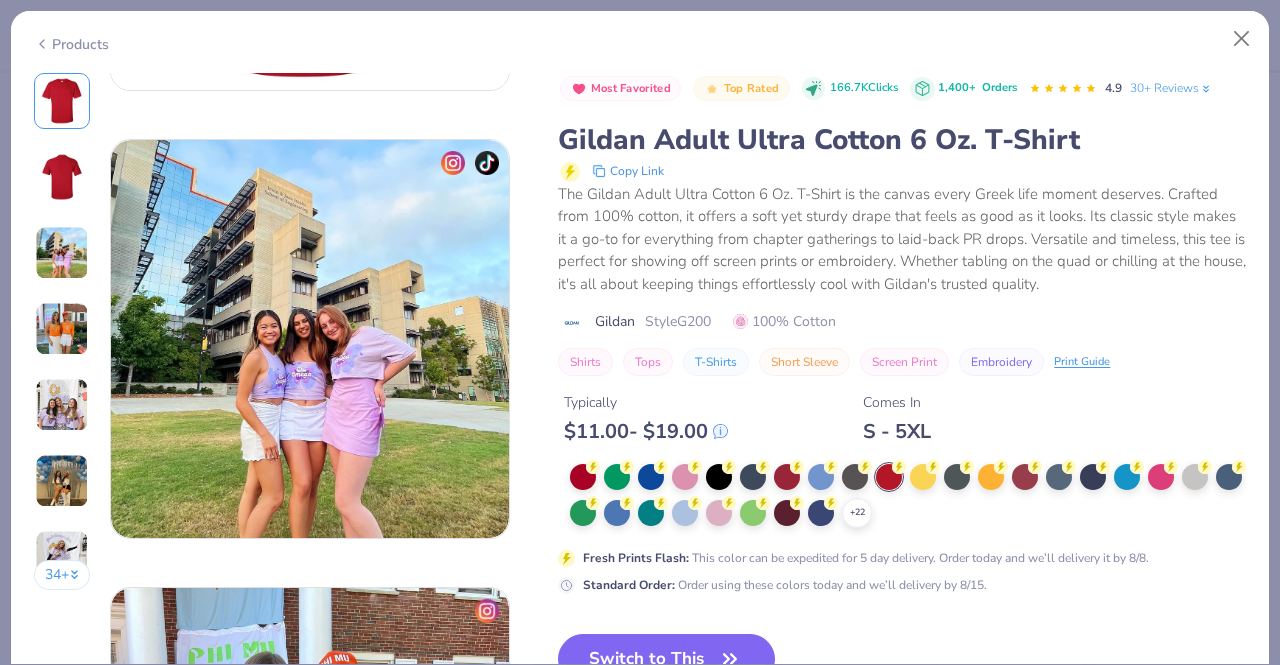 click on "Products 34 + 20 CD Chi Omega, University of California San Diego CR Carley Roth Phi Mu, Purdue University K Kate Chi Omega, Vanderbilt University DF Delta Phi Epsilon, State University of New York at Fredonia K Kate Chi Omega, Vanderbilt University Most Favorited Top Rated 166.7K  Clicks 1,400+    Orders 4.9 30+ Reviews Gildan Adult Ultra Cotton 6 Oz. T-Shirt Copy Link The Gildan Adult Ultra Cotton 6 Oz. T-Shirt is the canvas every Greek life moment deserves. Crafted from 100% cotton, it offers a soft yet sturdy drape that feels as good as it looks. Its classic style makes it a go-to for everything from chapter gatherings to laid-back PR drops. Versatile and timeless, this tee is perfect for showing off screen prints or embroidery. Whether tabling on the quad or chilling at the house, it's all about keeping things effortlessly cool with Gildan's trusted quality. Gildan Style  G200   100% Cotton Shirts Tops T-Shirts Short Sleeve Screen Print Embroidery Print Guide Typically   $ 11.00  - $ 19.00   Comes In" at bounding box center [640, 332] 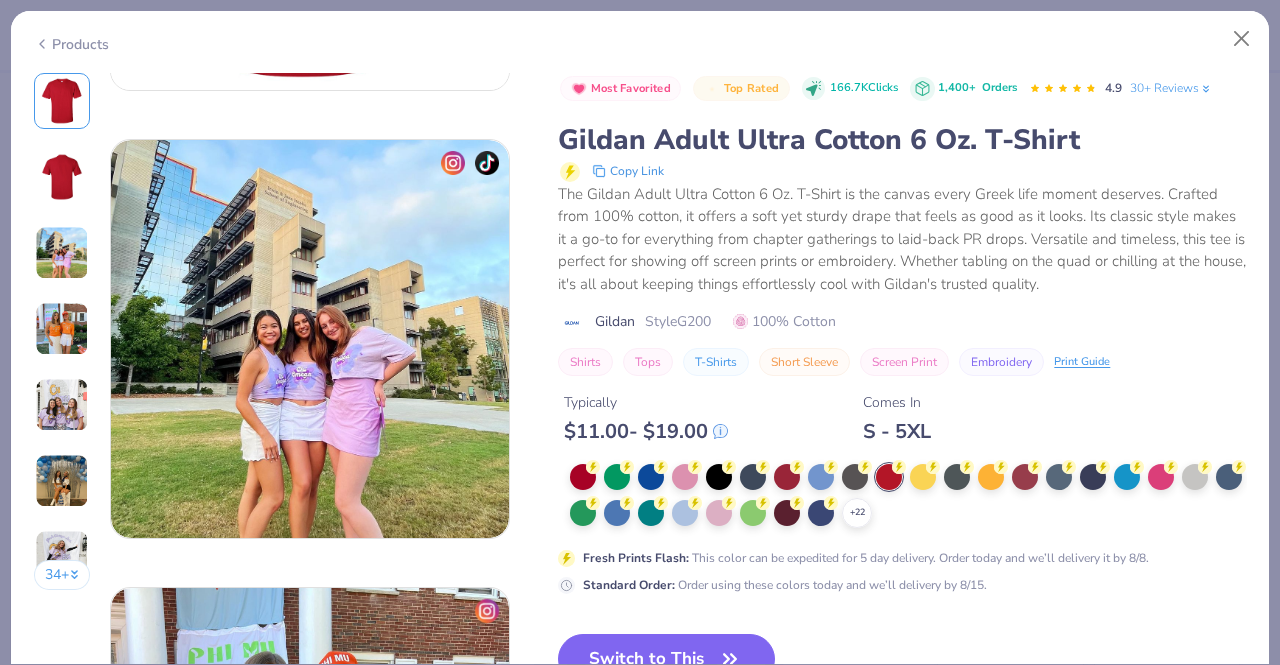type on "x" 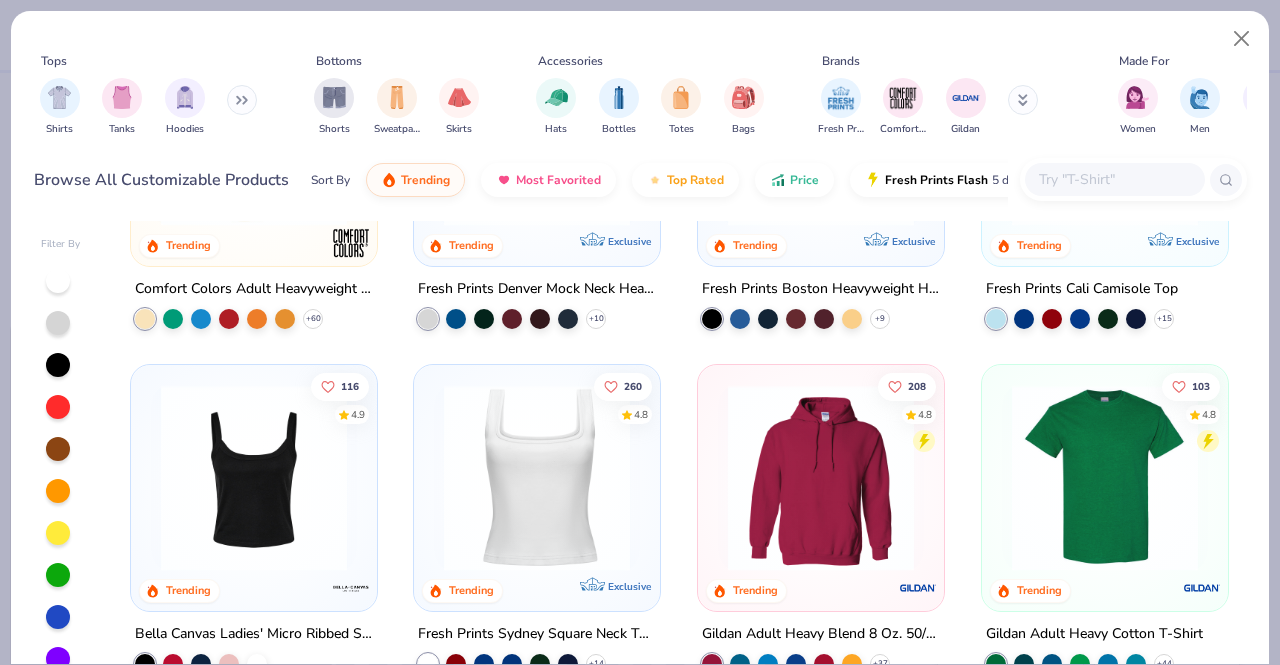 scroll, scrollTop: 0, scrollLeft: 0, axis: both 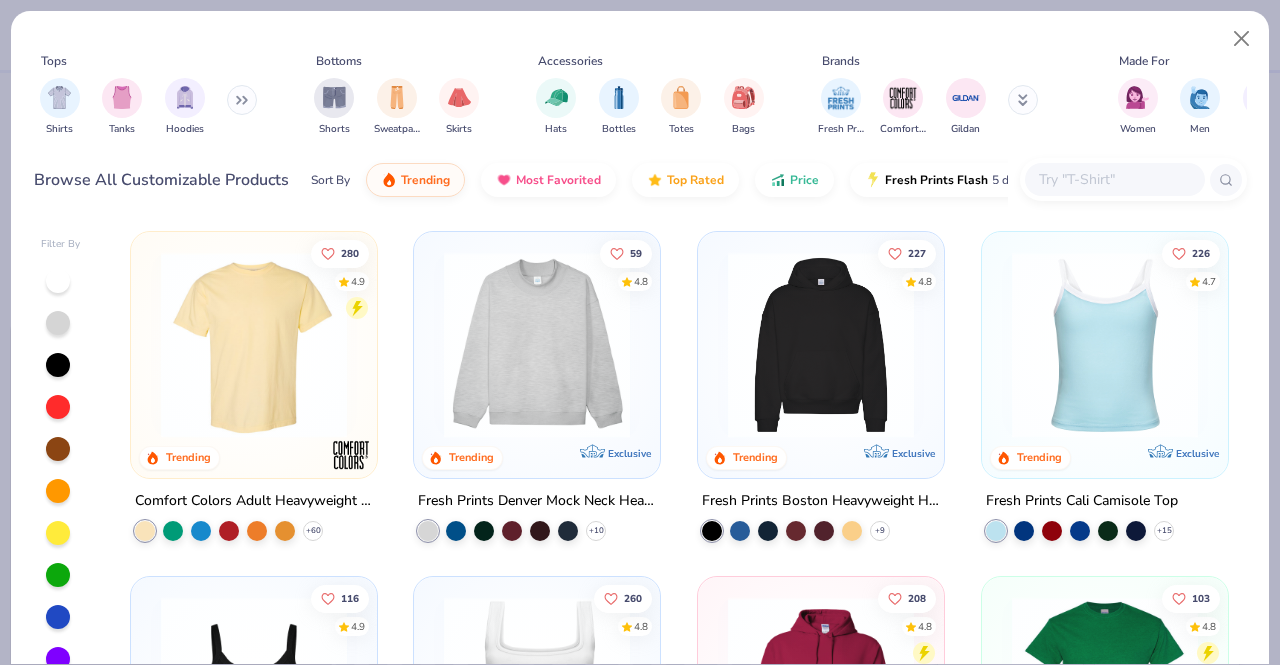click at bounding box center (1114, 179) 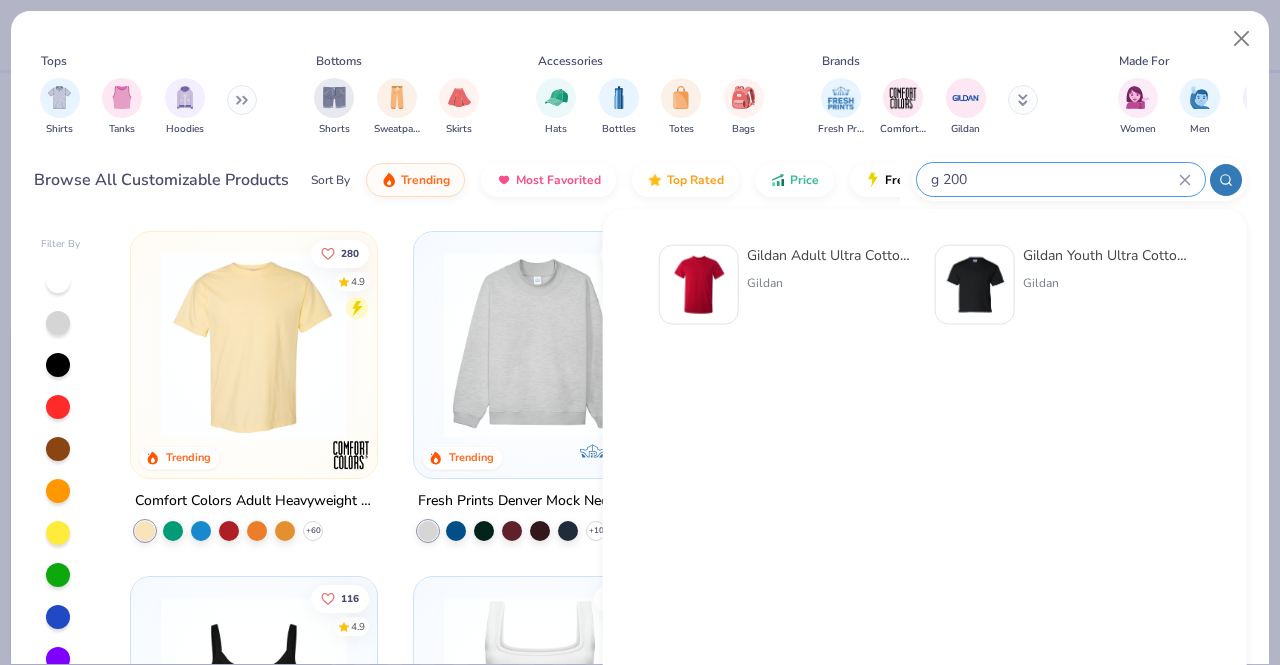 type on "g 200" 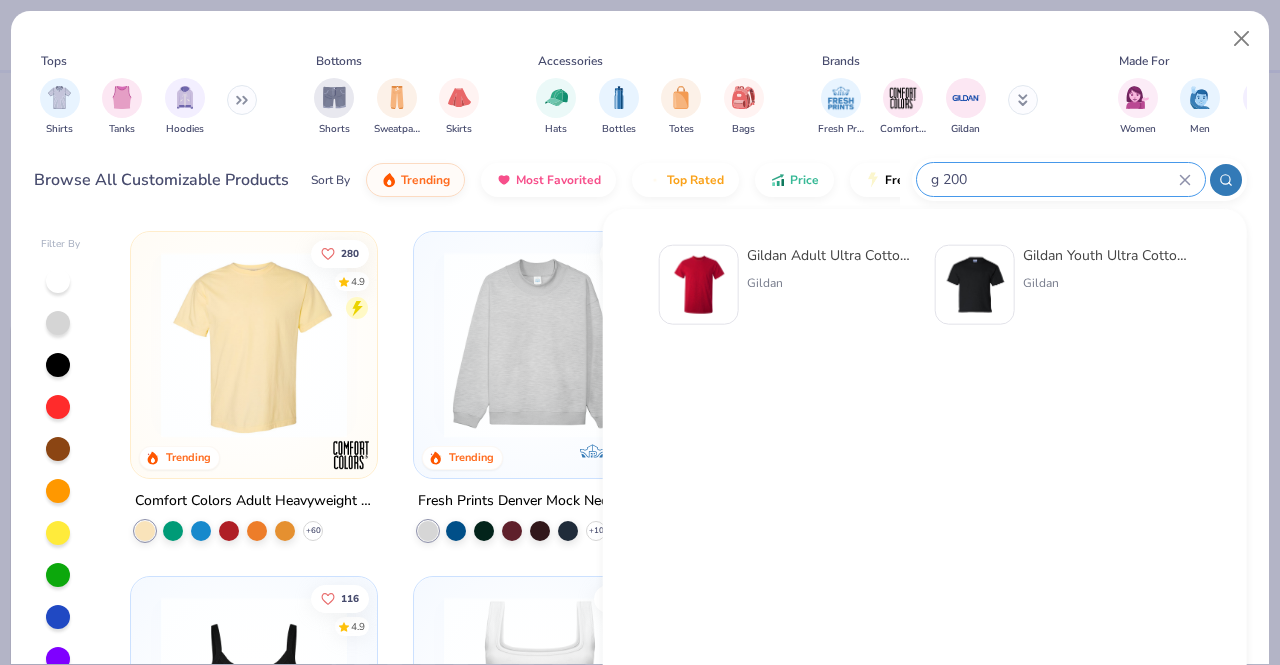 click on "Gildan Adult Ultra Cotton 6 Oz. T-Shirt" at bounding box center [831, 255] 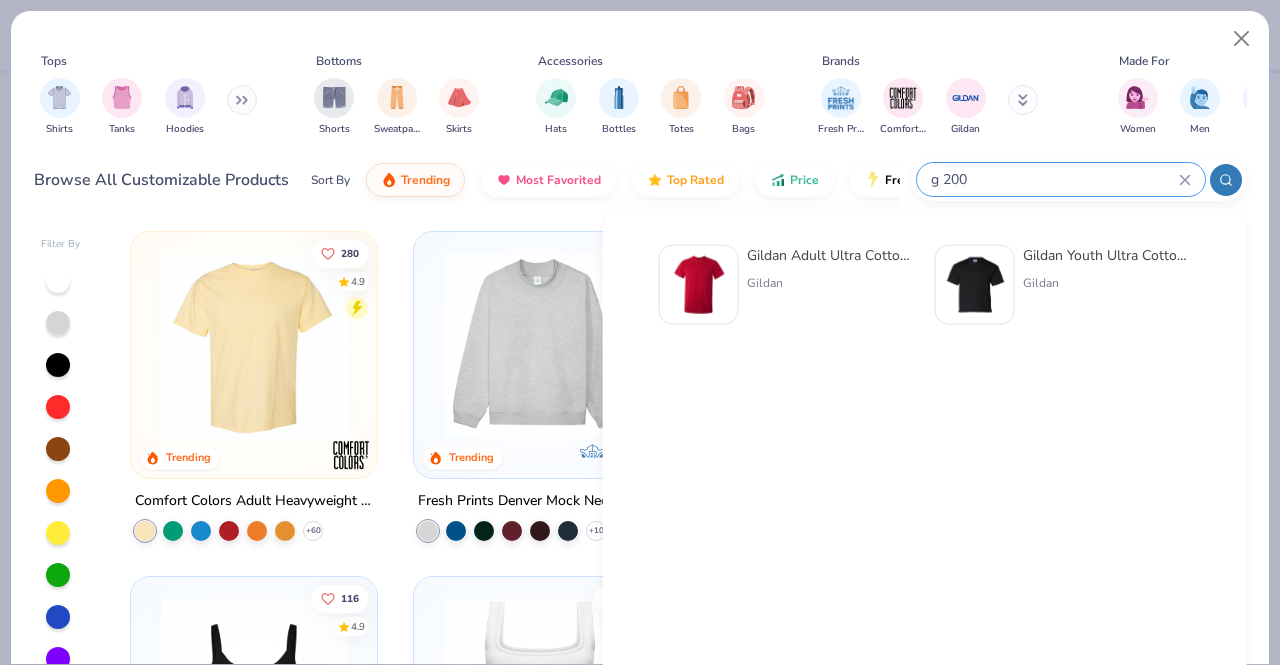 type 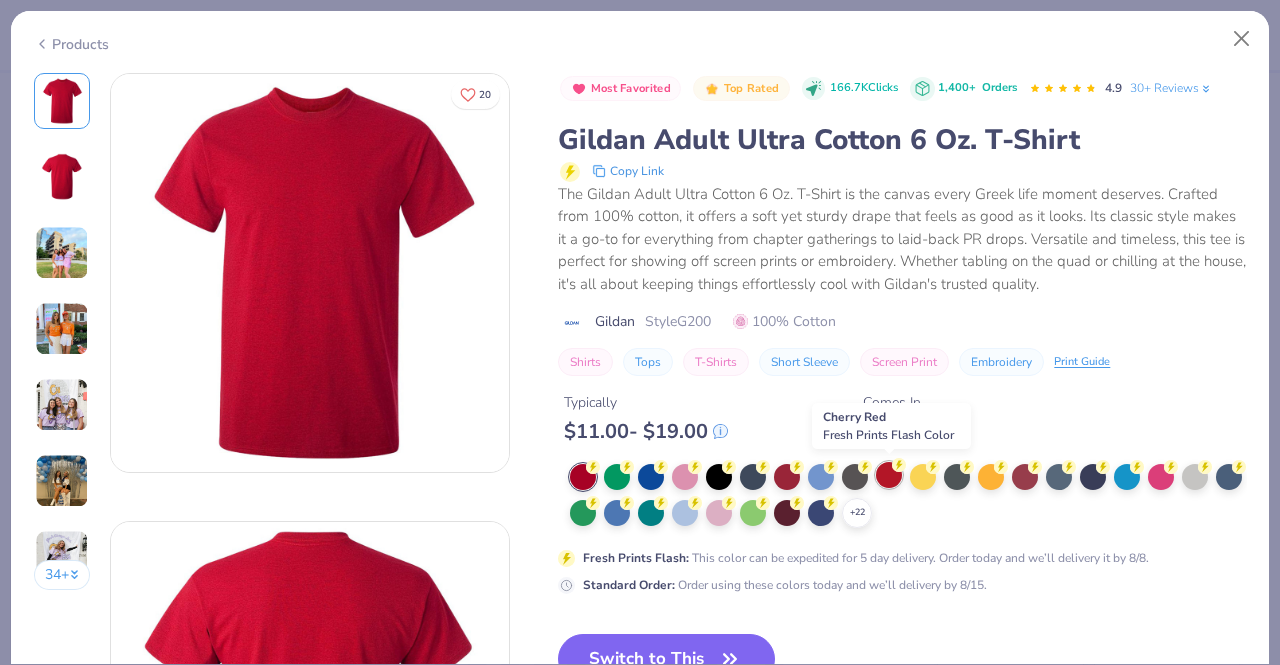 click 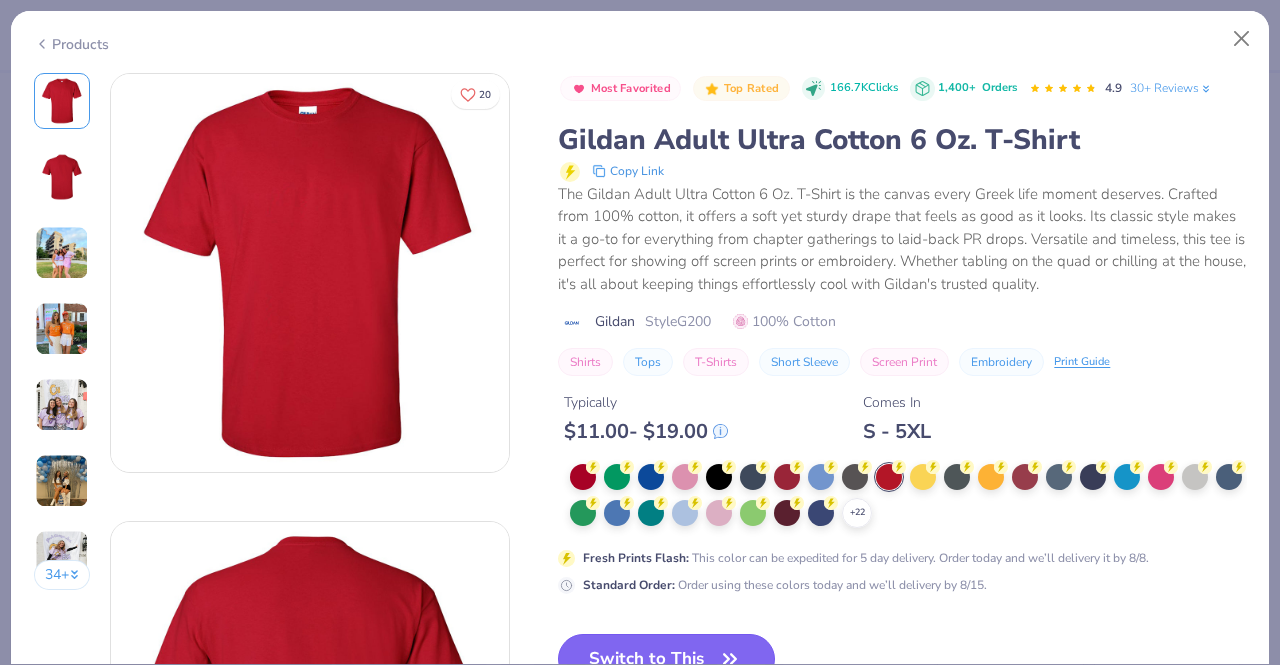click on "Switch to This" at bounding box center (666, 659) 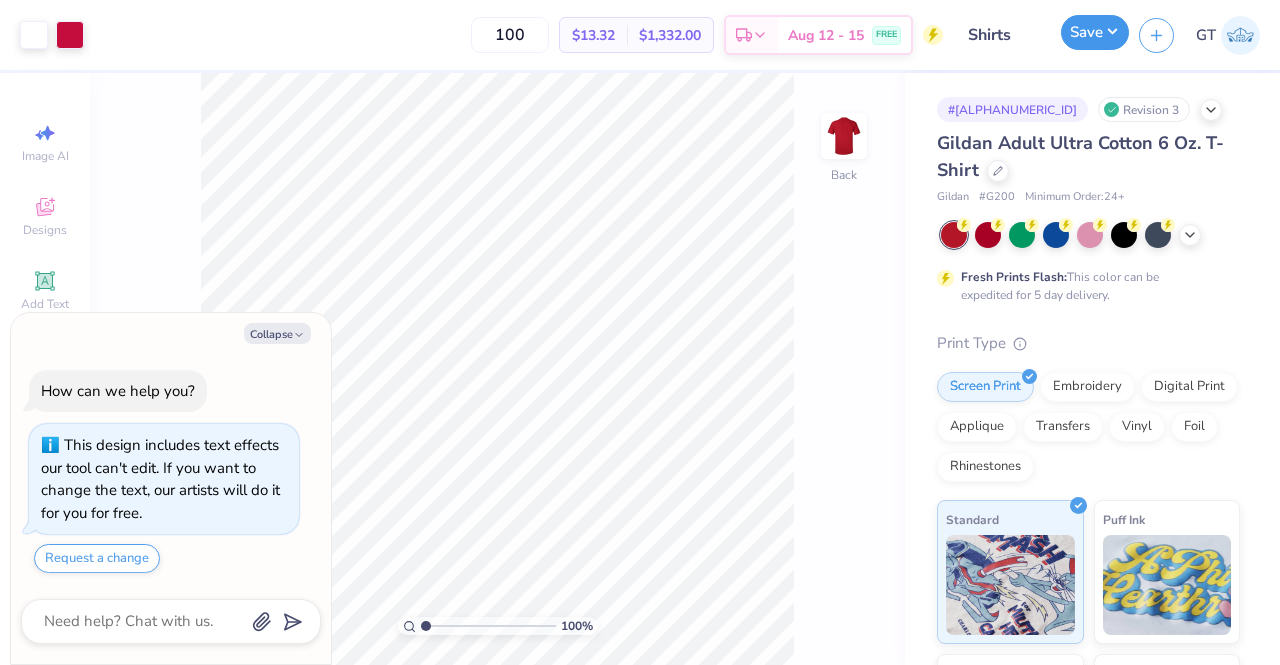 click on "Save" at bounding box center [1095, 32] 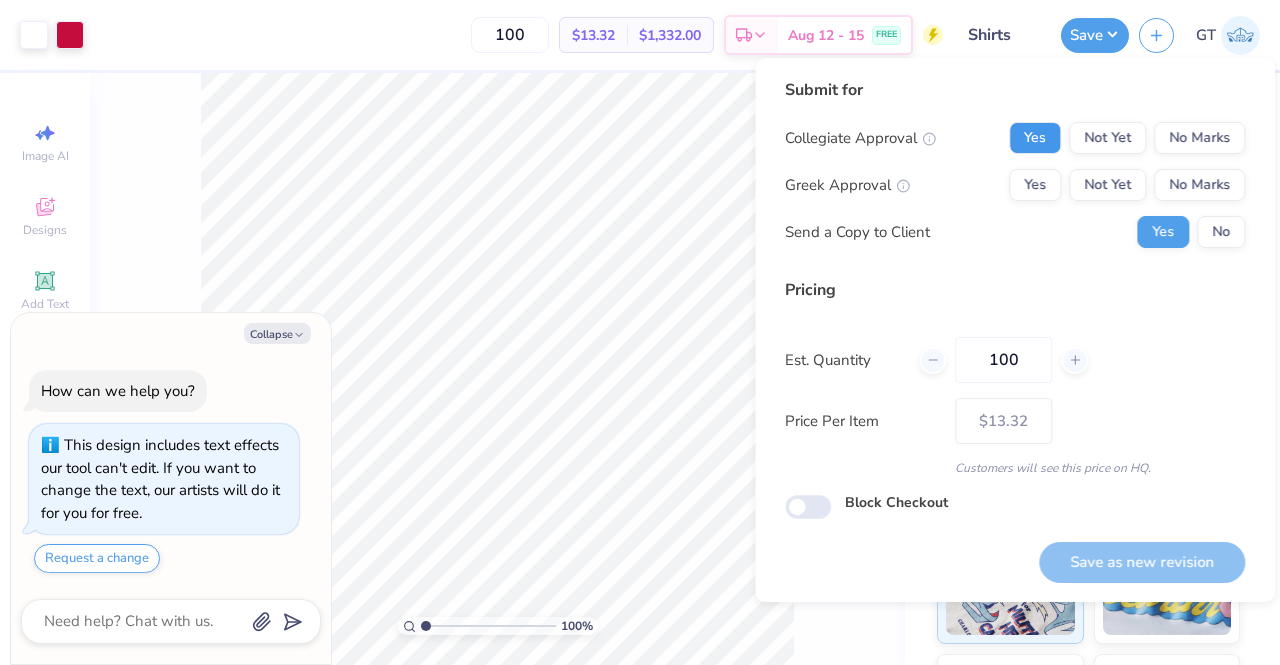 click on "Yes" at bounding box center [1035, 138] 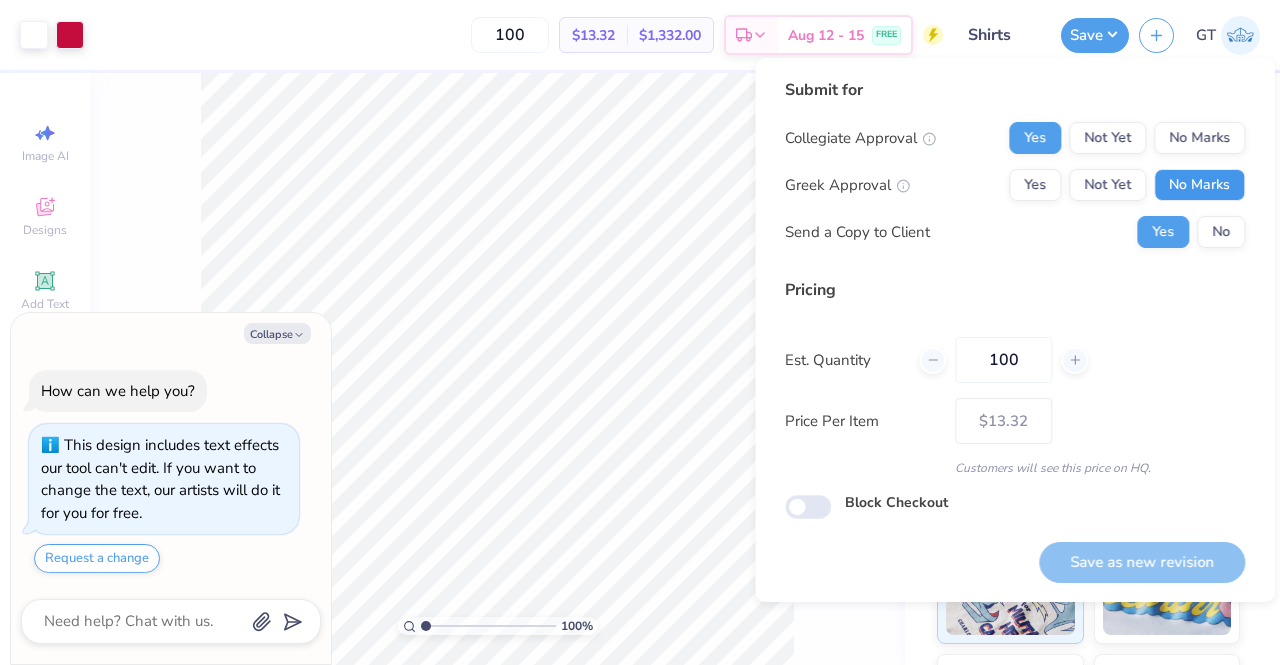 click on "No Marks" at bounding box center [1199, 185] 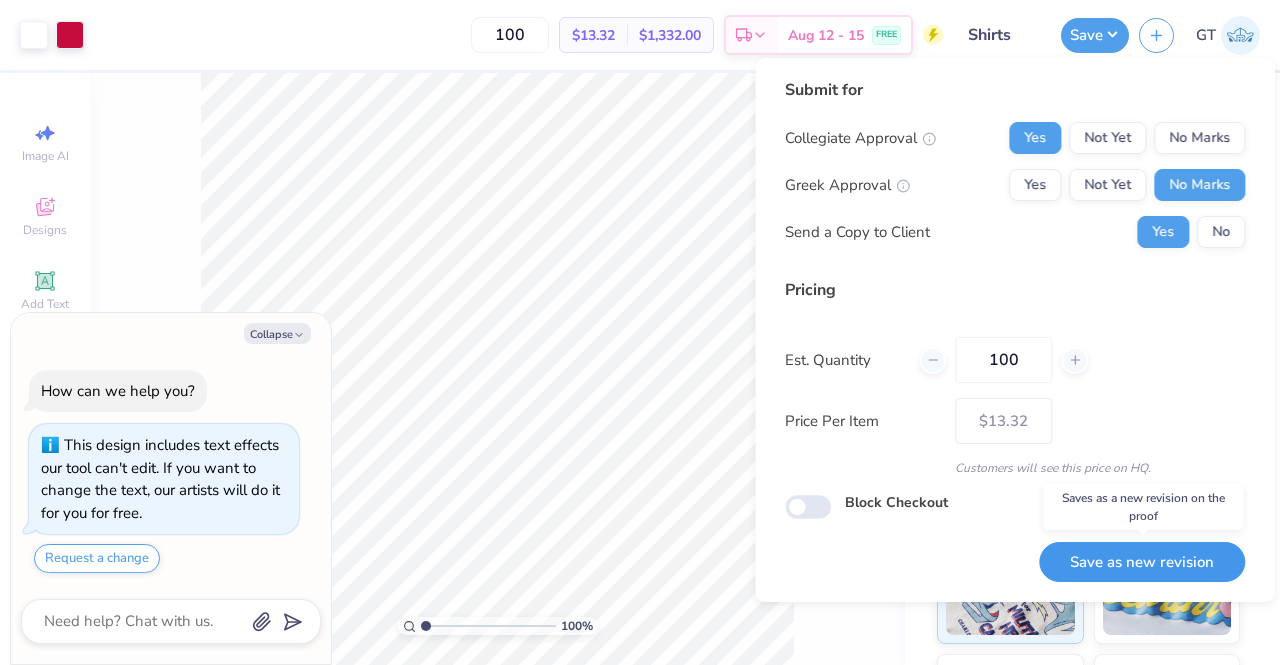 click on "Save as new revision" at bounding box center [1142, 562] 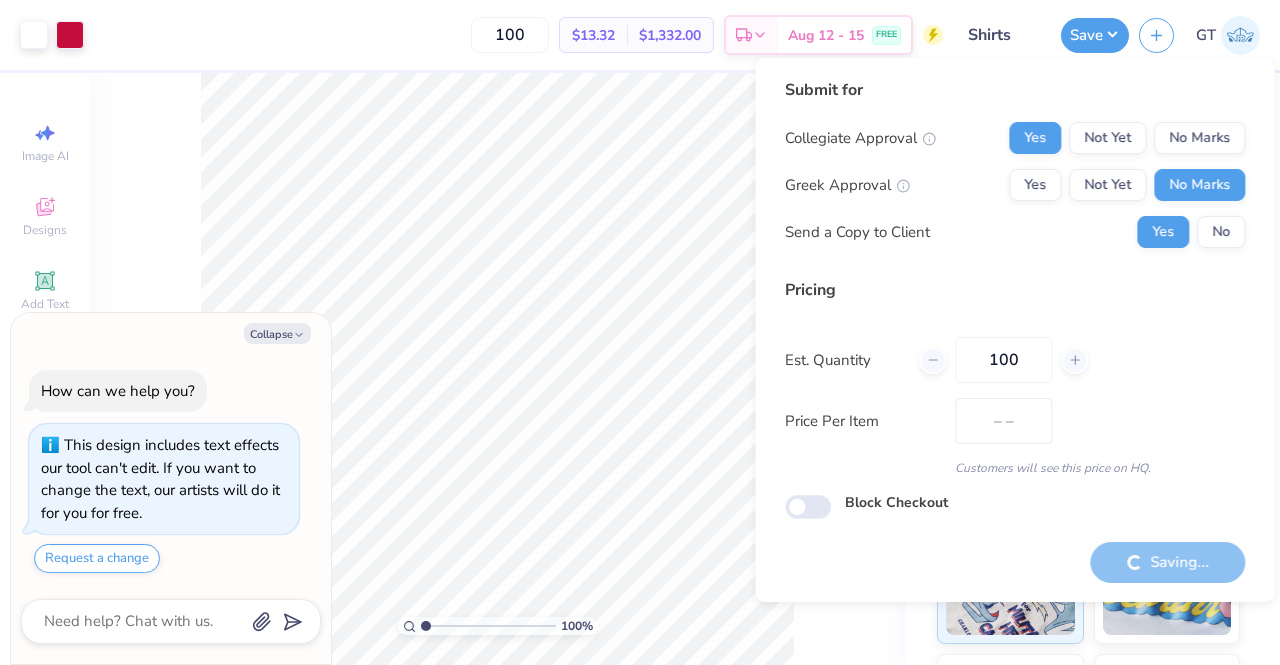 type on "$13.32" 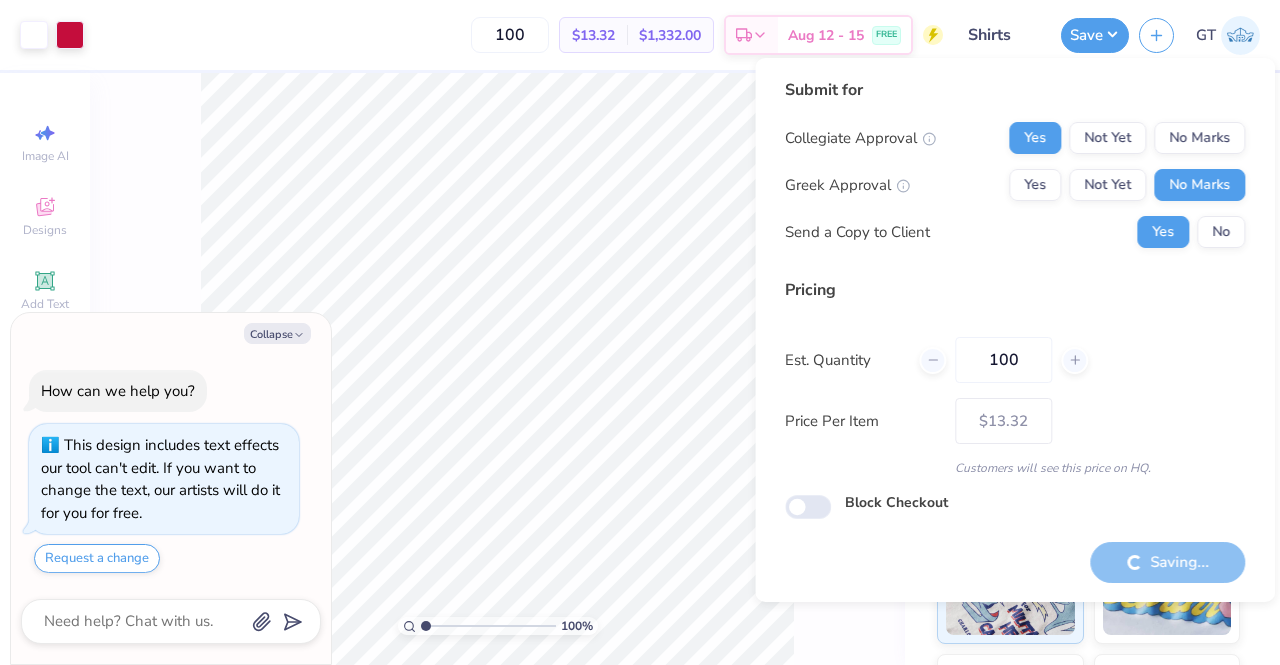type on "x" 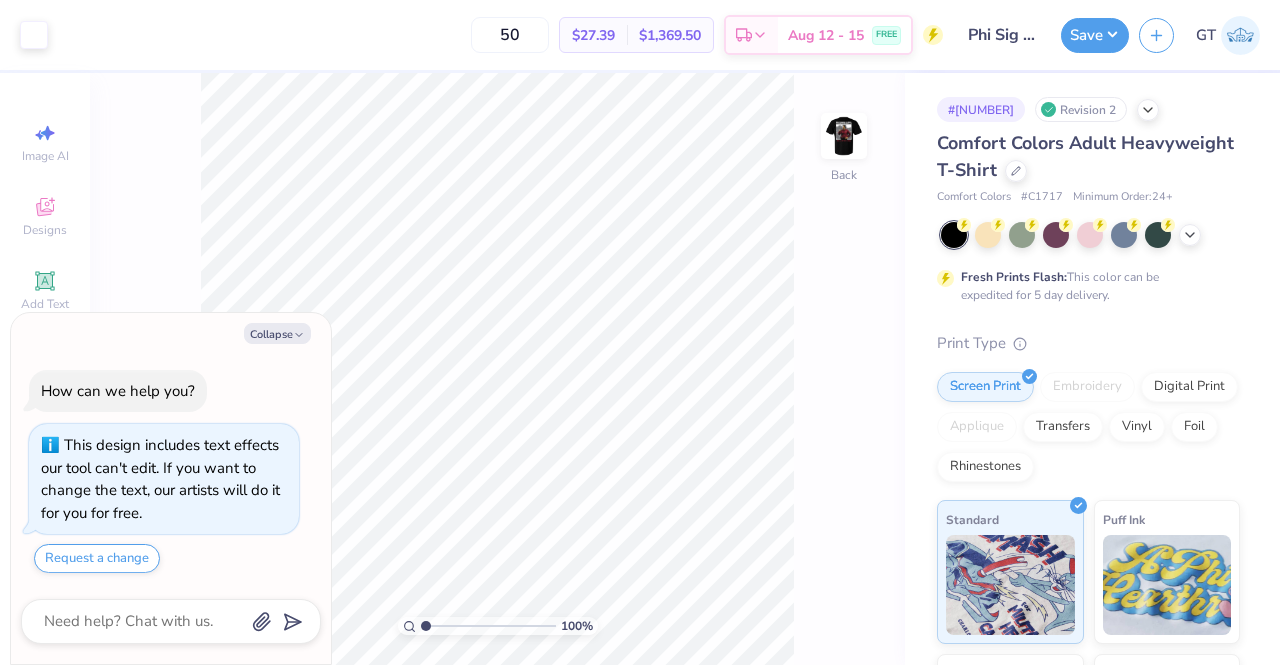 scroll, scrollTop: 0, scrollLeft: 0, axis: both 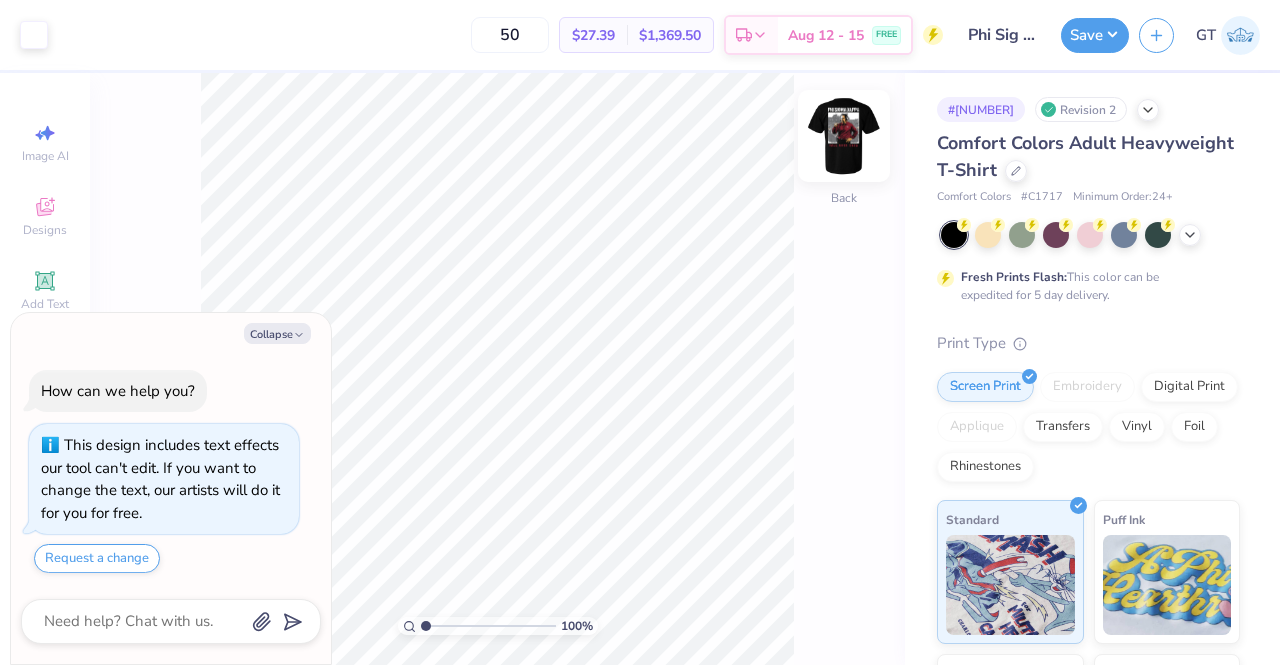 click at bounding box center [844, 136] 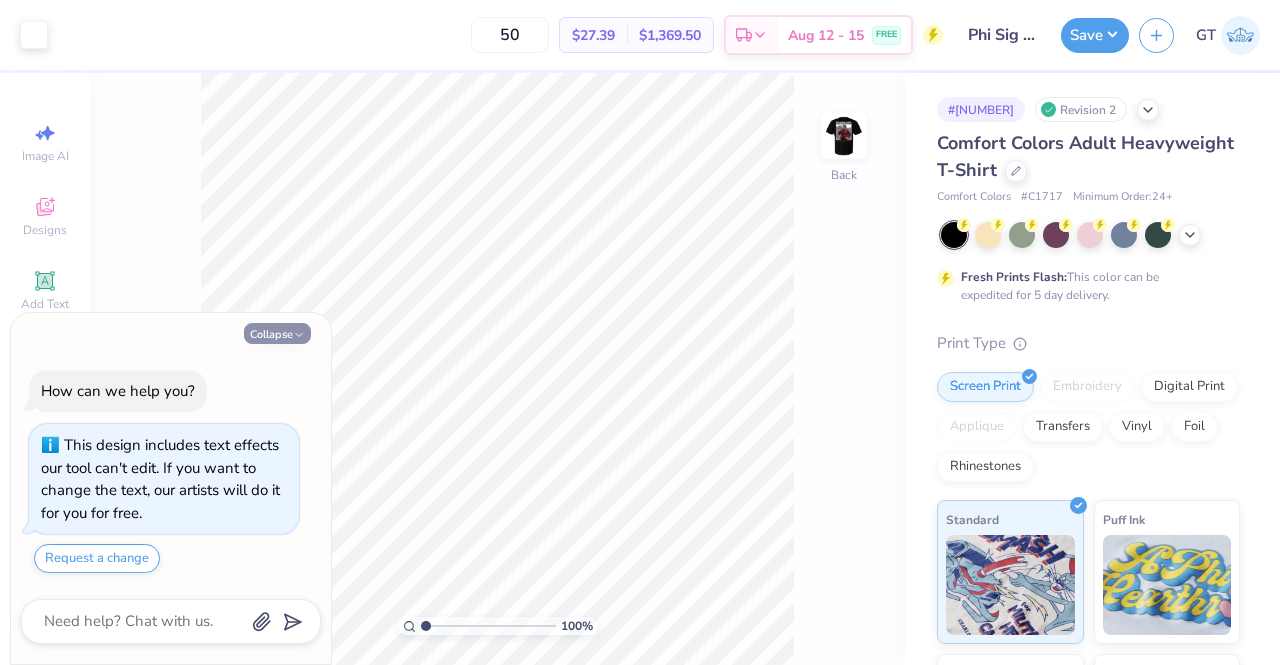 click on "Collapse" at bounding box center (277, 333) 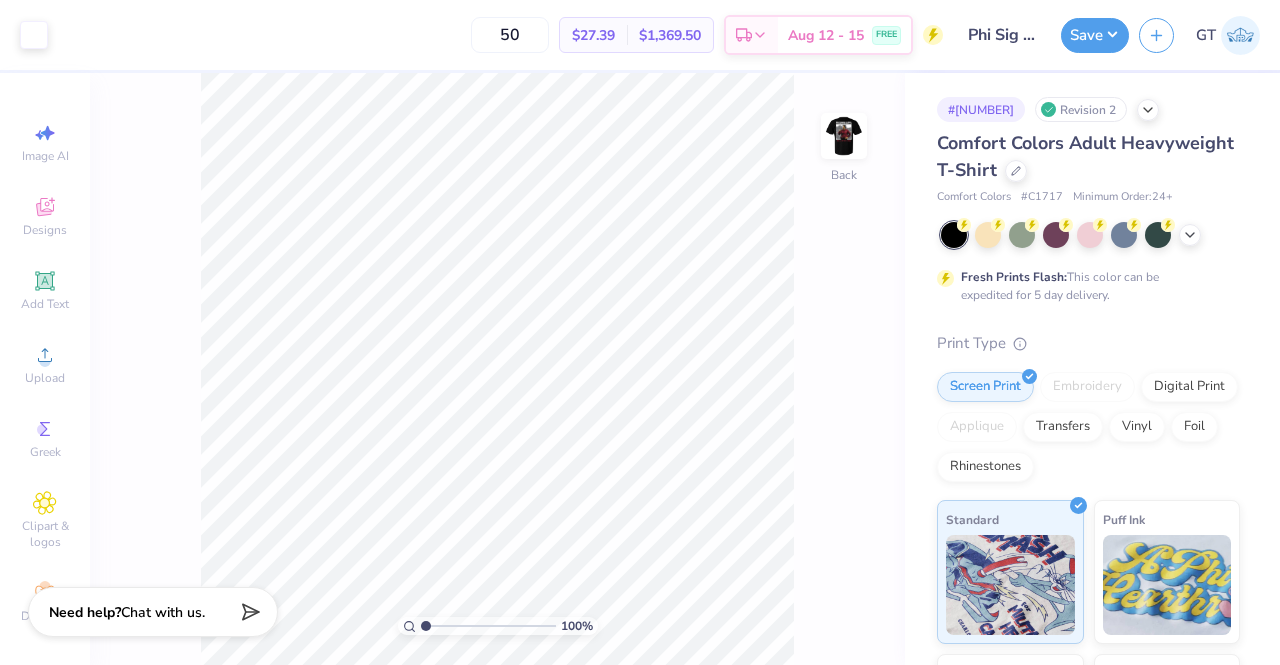 type on "x" 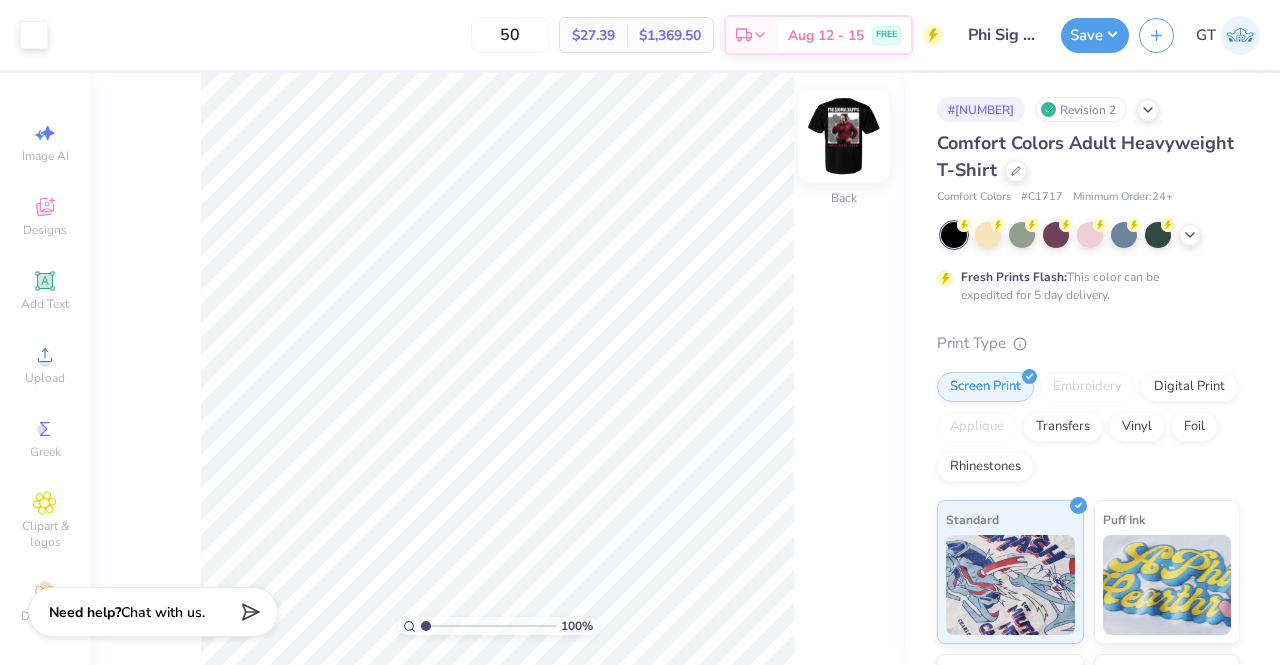 click at bounding box center [844, 136] 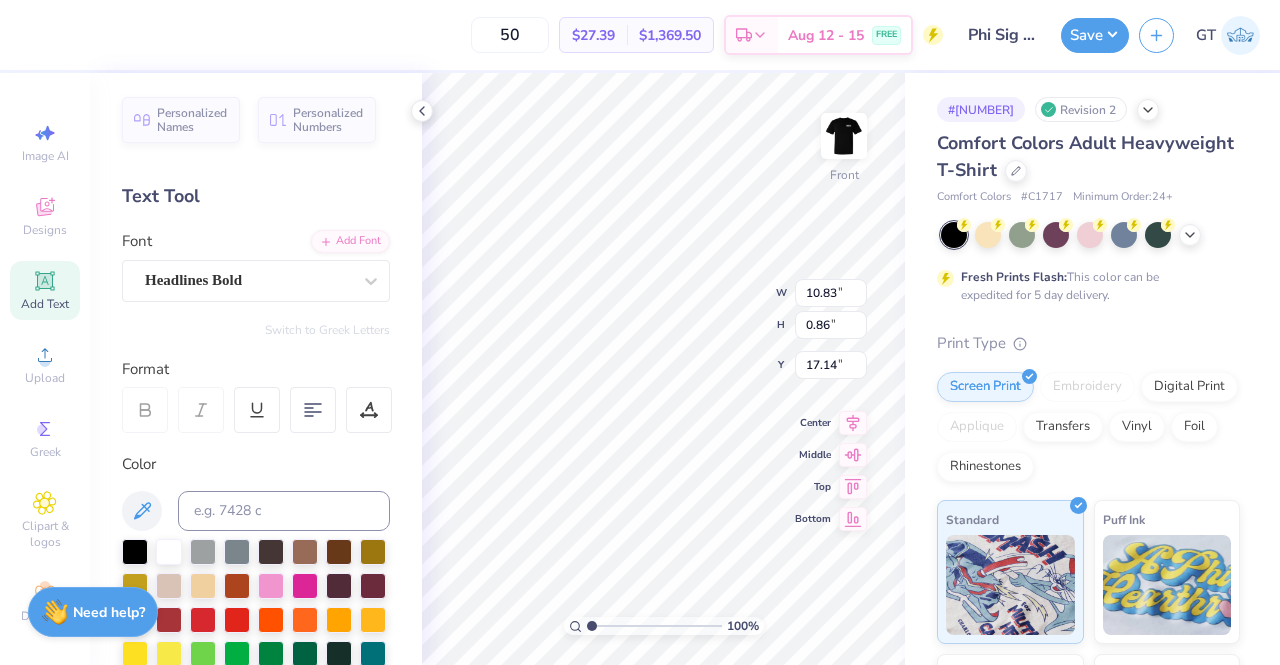 scroll, scrollTop: 16, scrollLeft: 10, axis: both 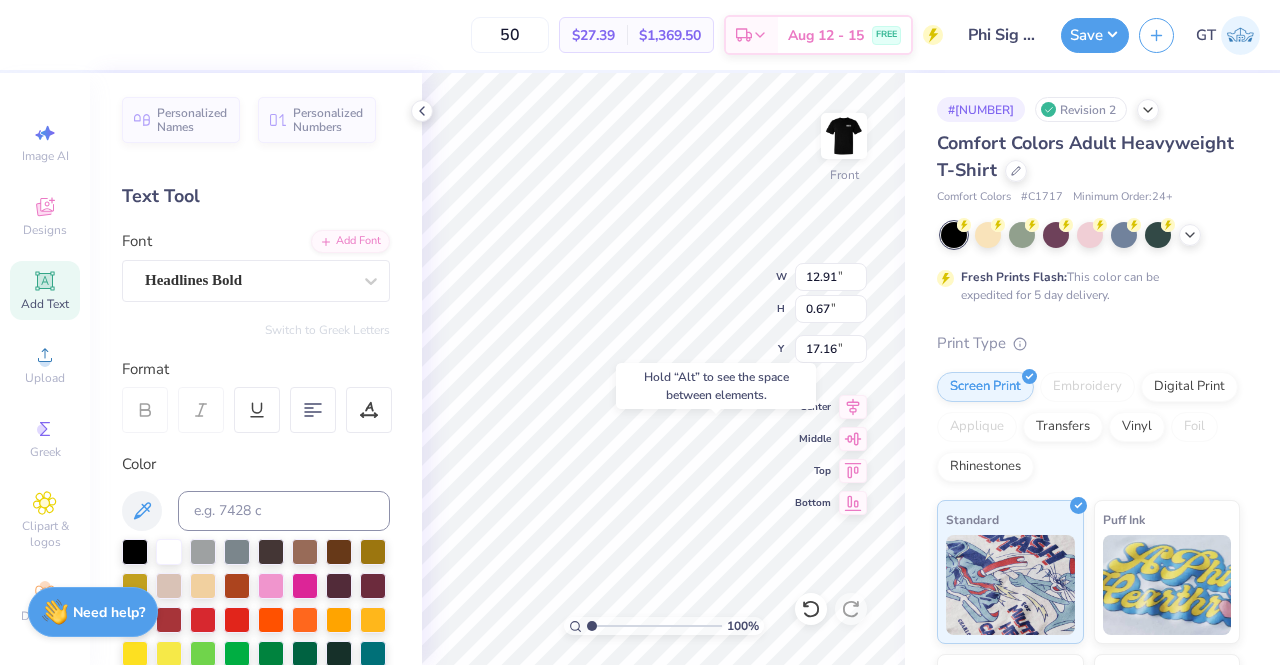 type on "17.16" 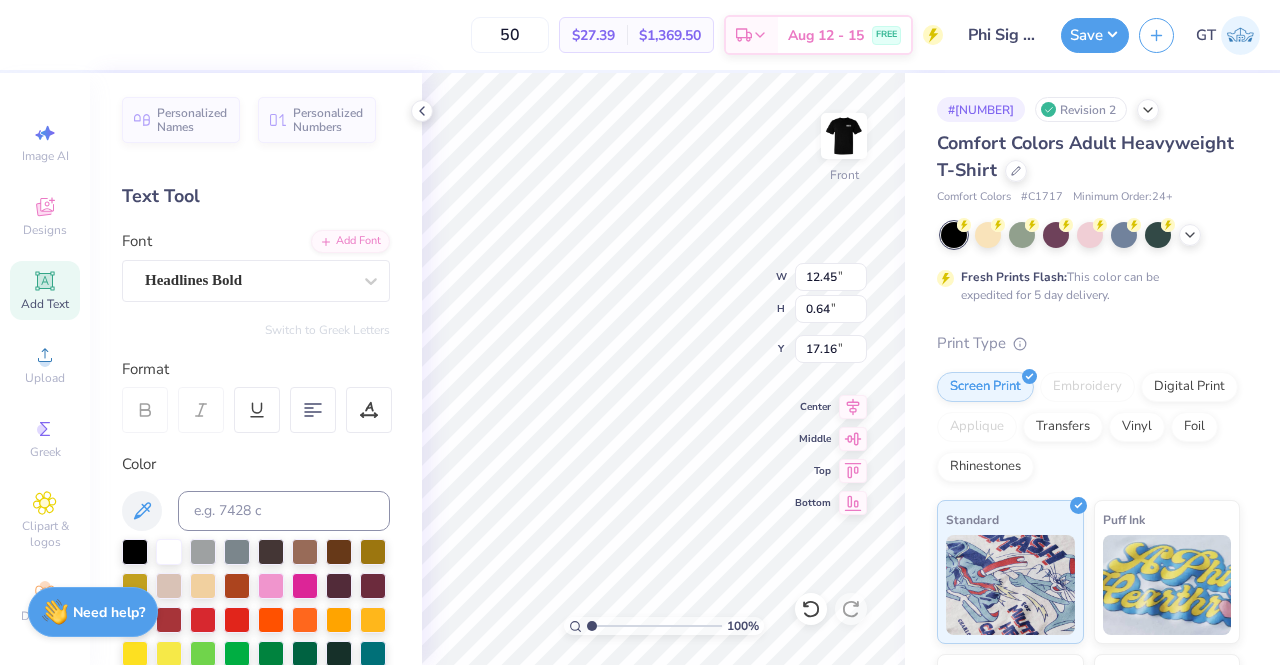 type on "12.45" 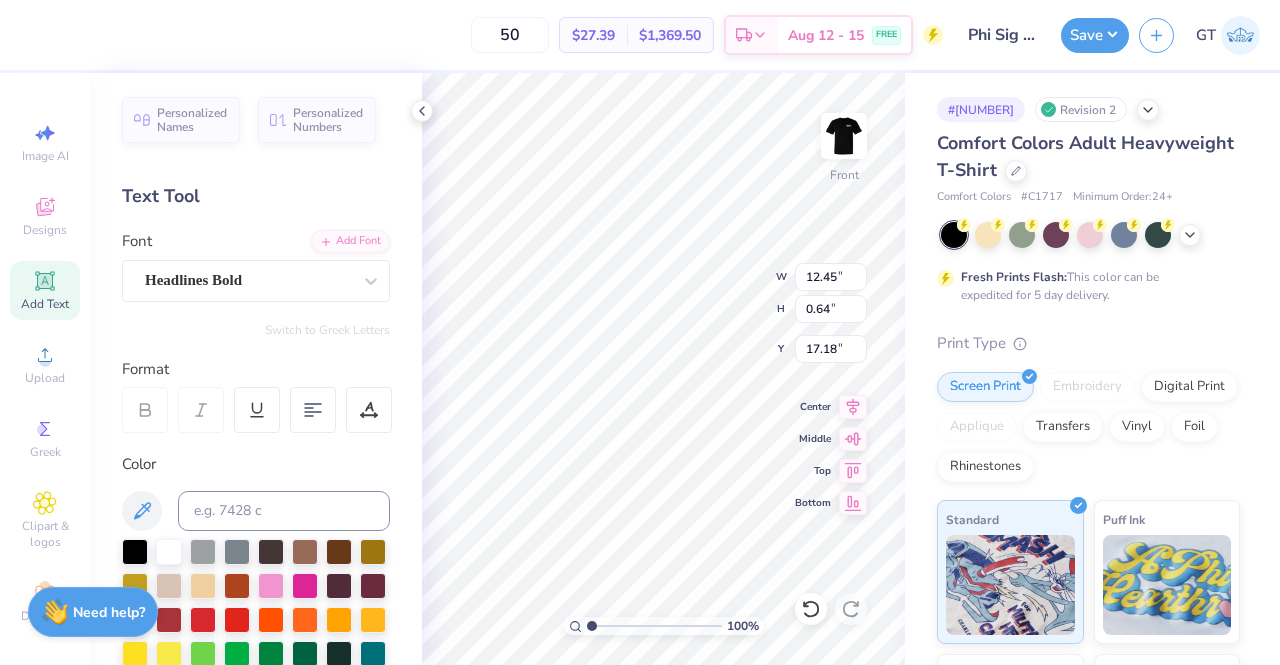type on "11.54" 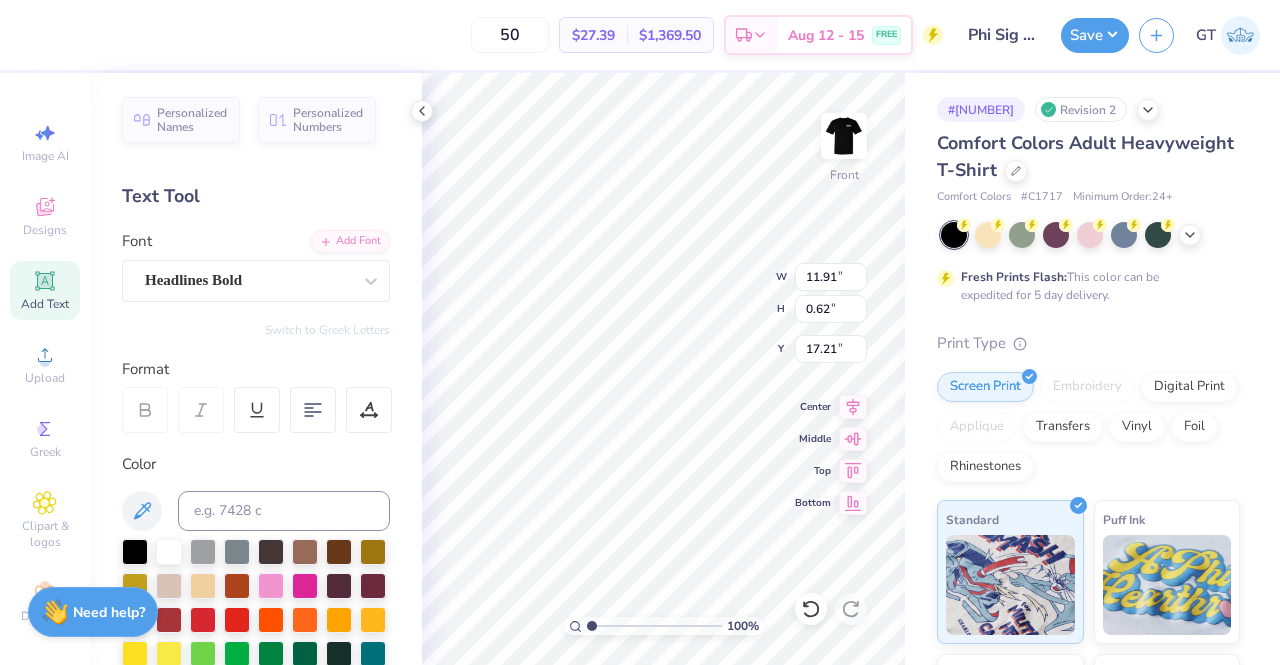 type on "11.91" 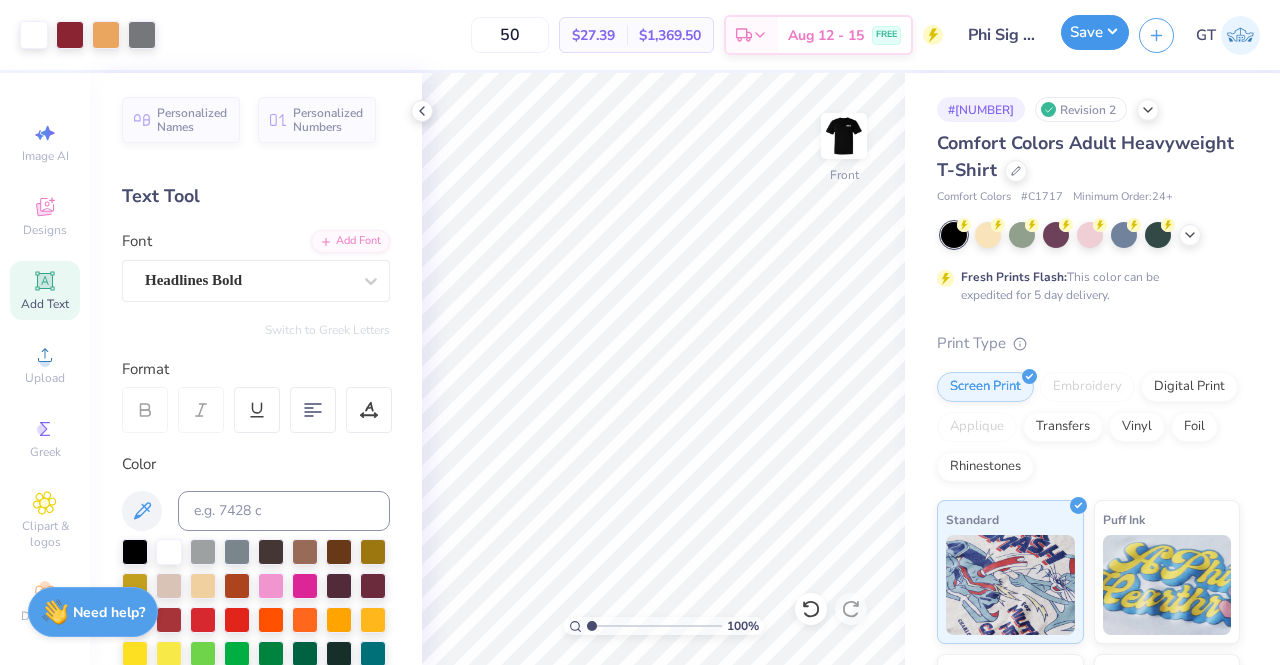 click on "Save" at bounding box center (1095, 32) 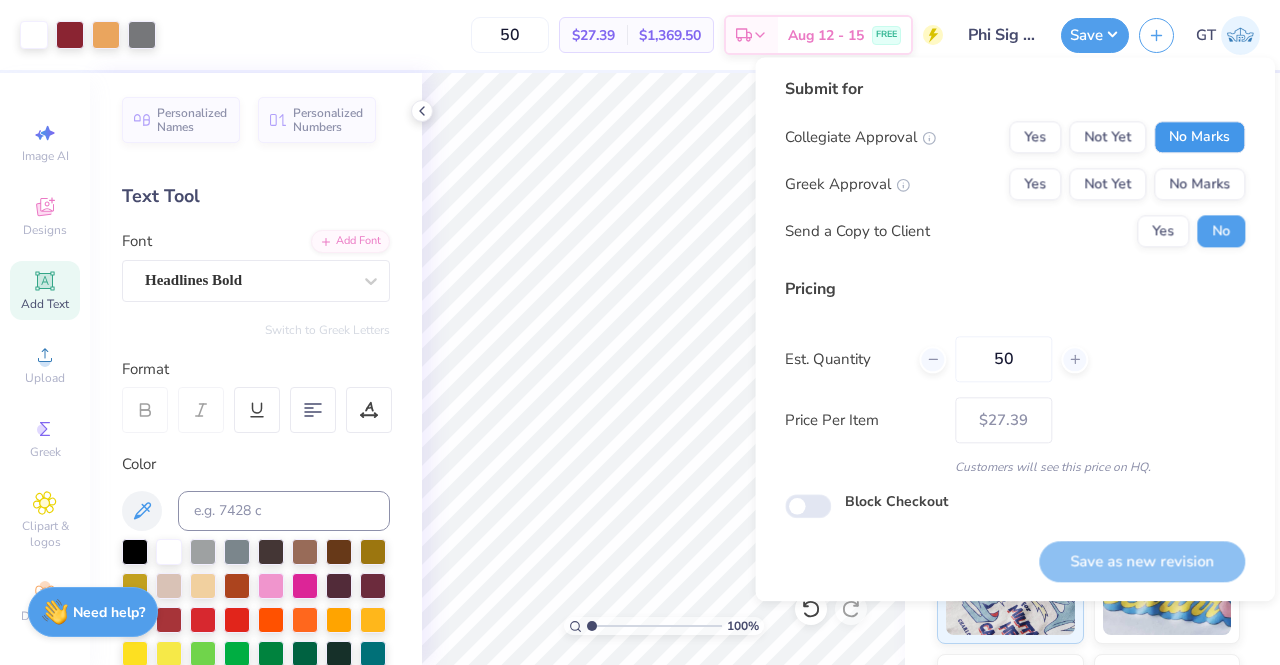 click on "No Marks" at bounding box center [1199, 137] 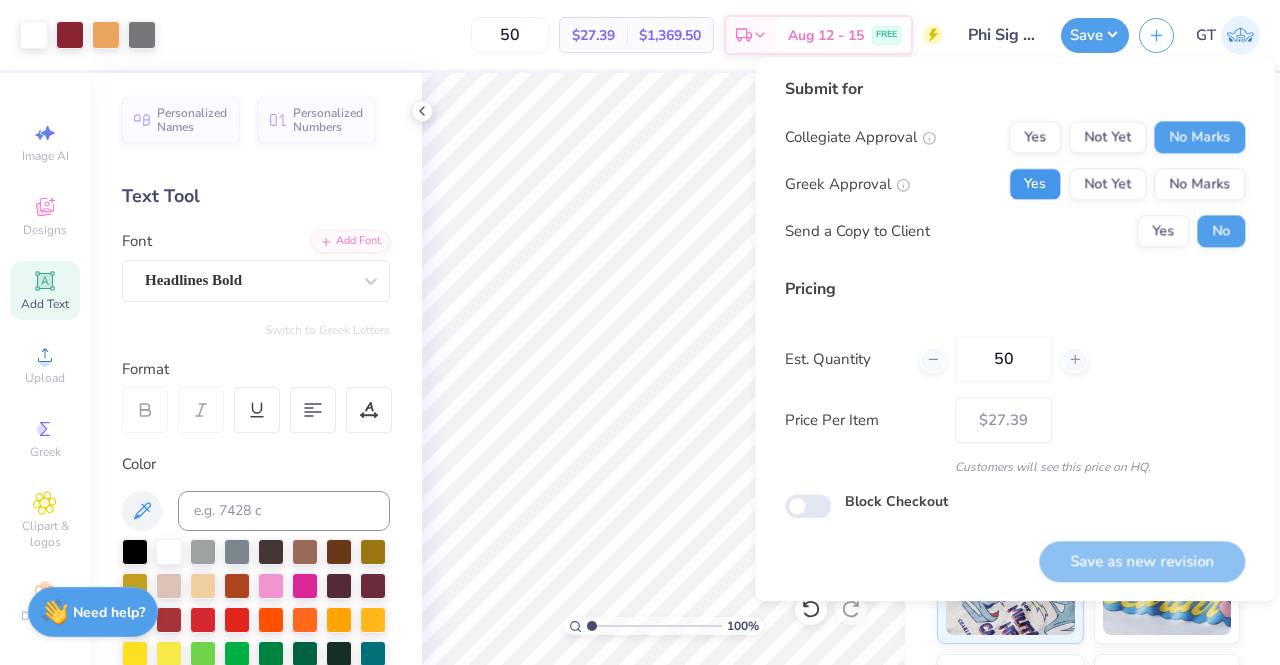 click on "Yes" at bounding box center [1035, 184] 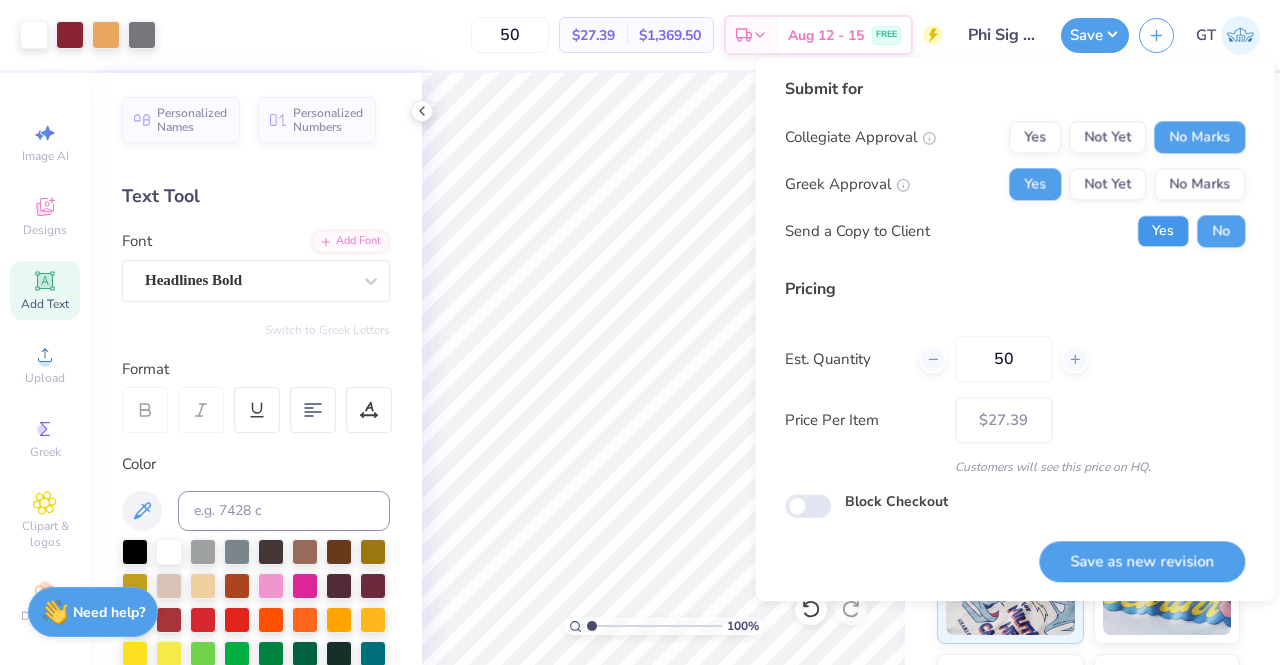 click on "Yes" at bounding box center [1163, 231] 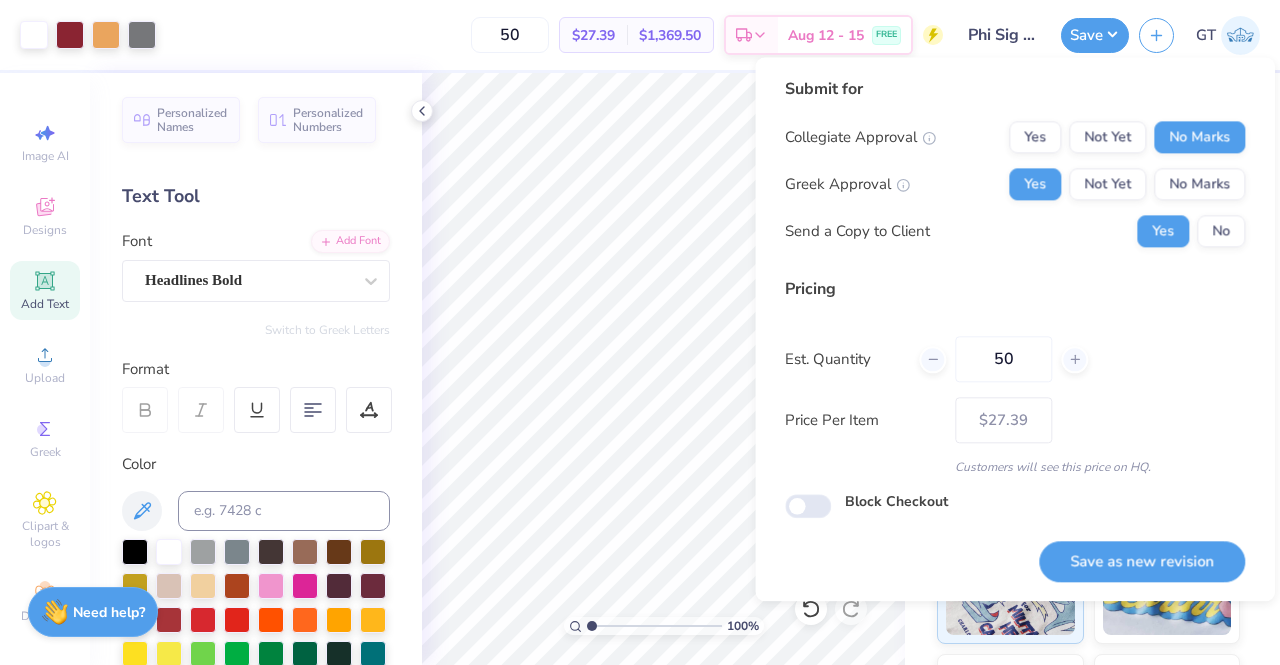 click on "Submit for Collegiate Approval Yes Not Yet No Marks Greek Approval Yes Not Yet No Marks Send a Copy to Client Yes No Pricing Est. Quantity 50 Price Per Item $27.39 Customers will see this price on HQ. Block Checkout Save as new revision" at bounding box center [1015, 329] 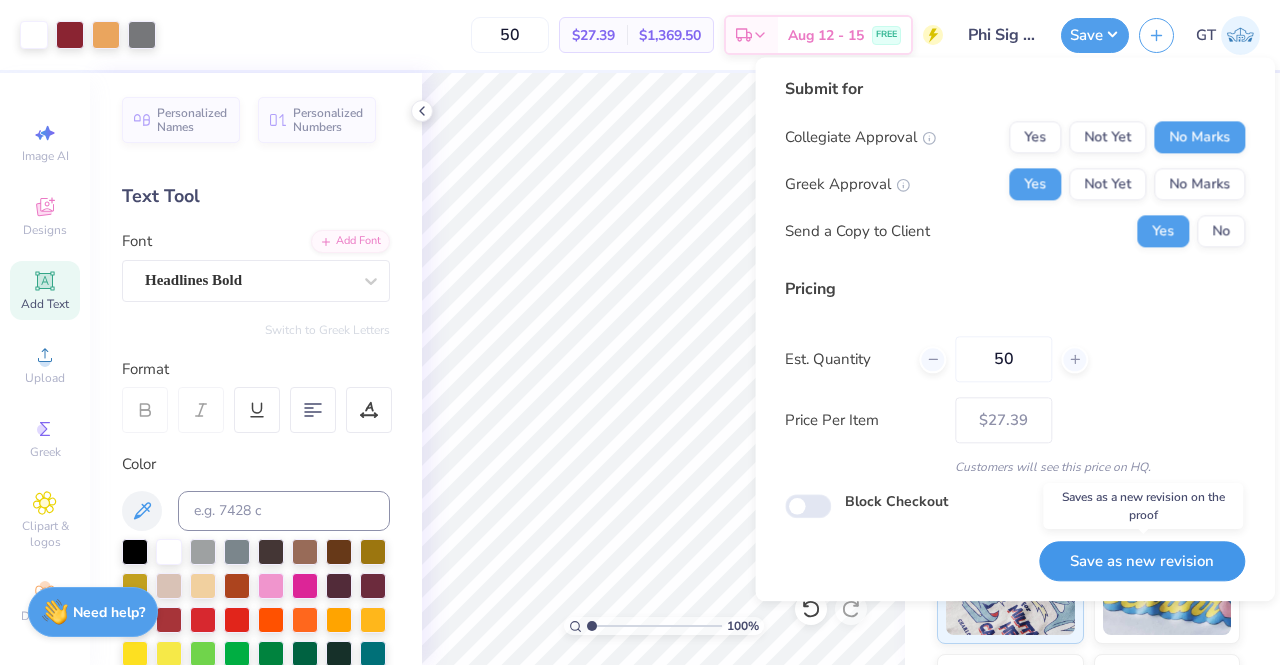 click on "Save as new revision" at bounding box center [1142, 561] 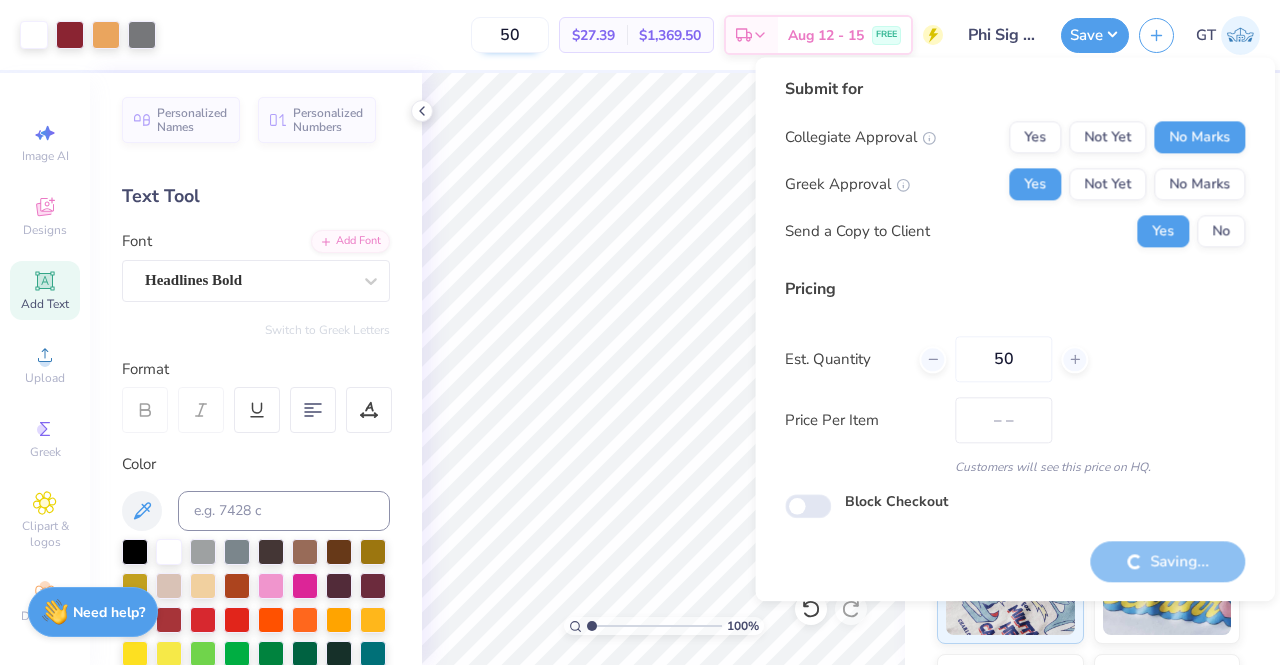 type on "$27.39" 